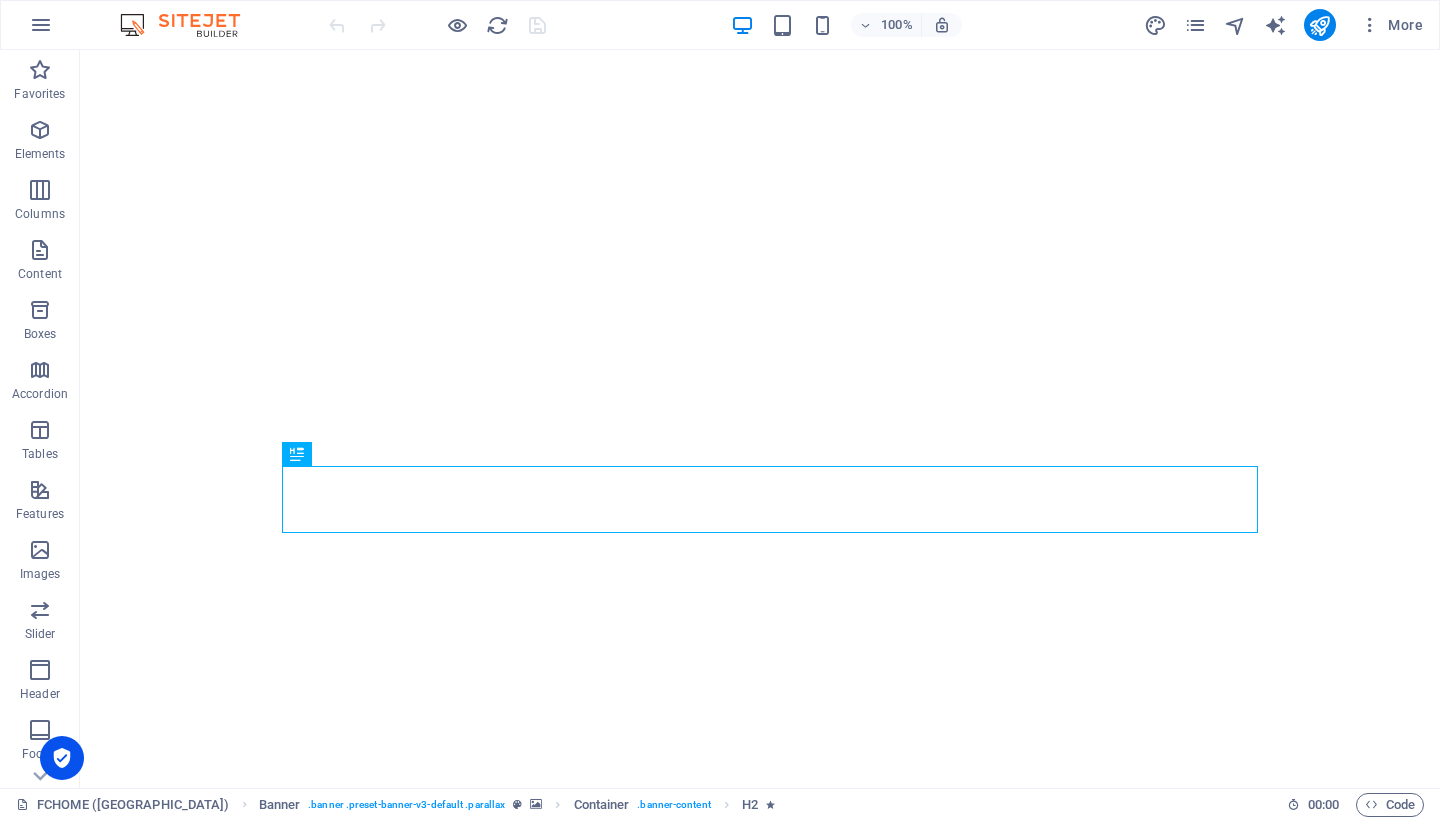 scroll, scrollTop: 0, scrollLeft: 0, axis: both 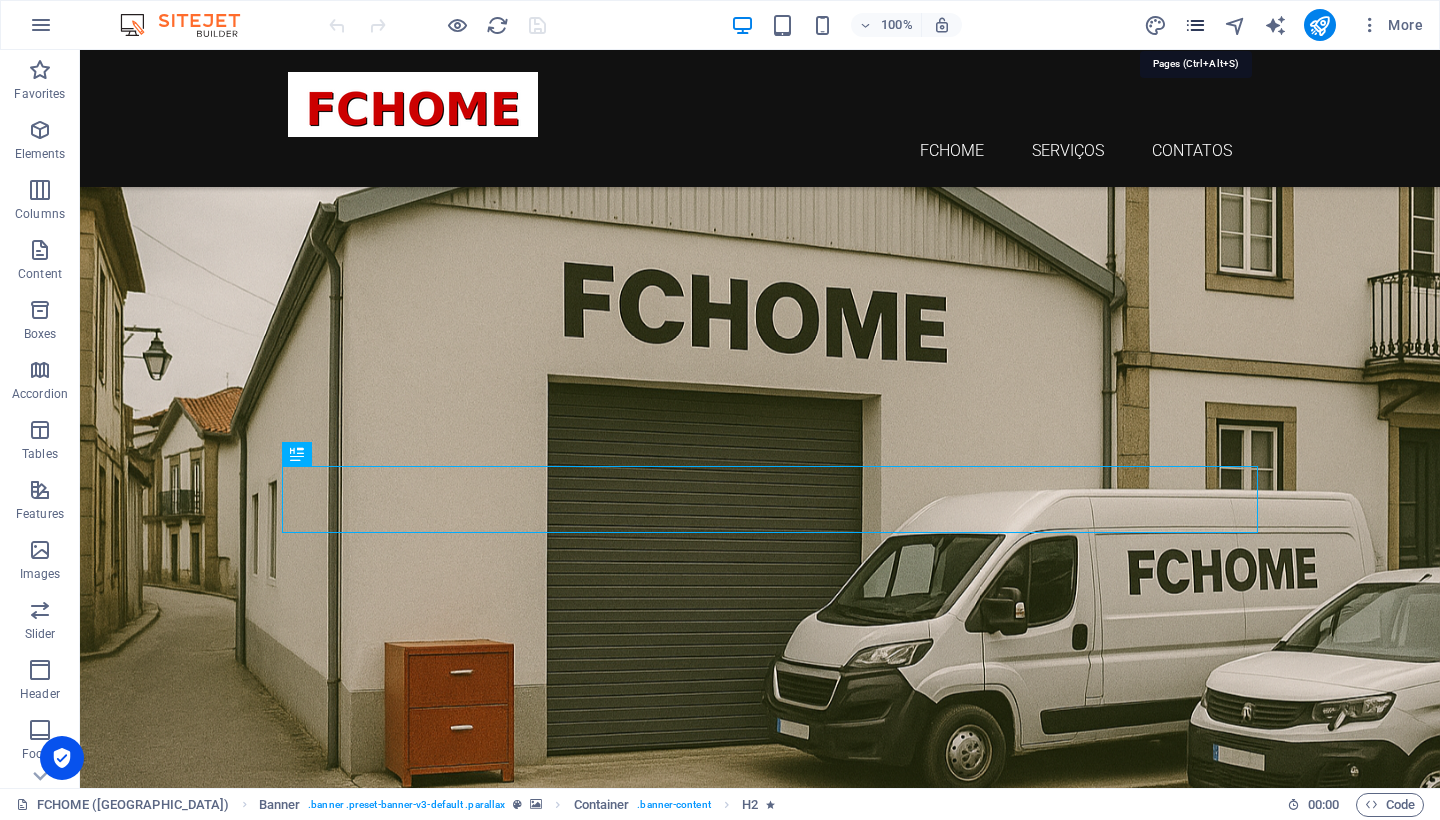 click at bounding box center (1195, 25) 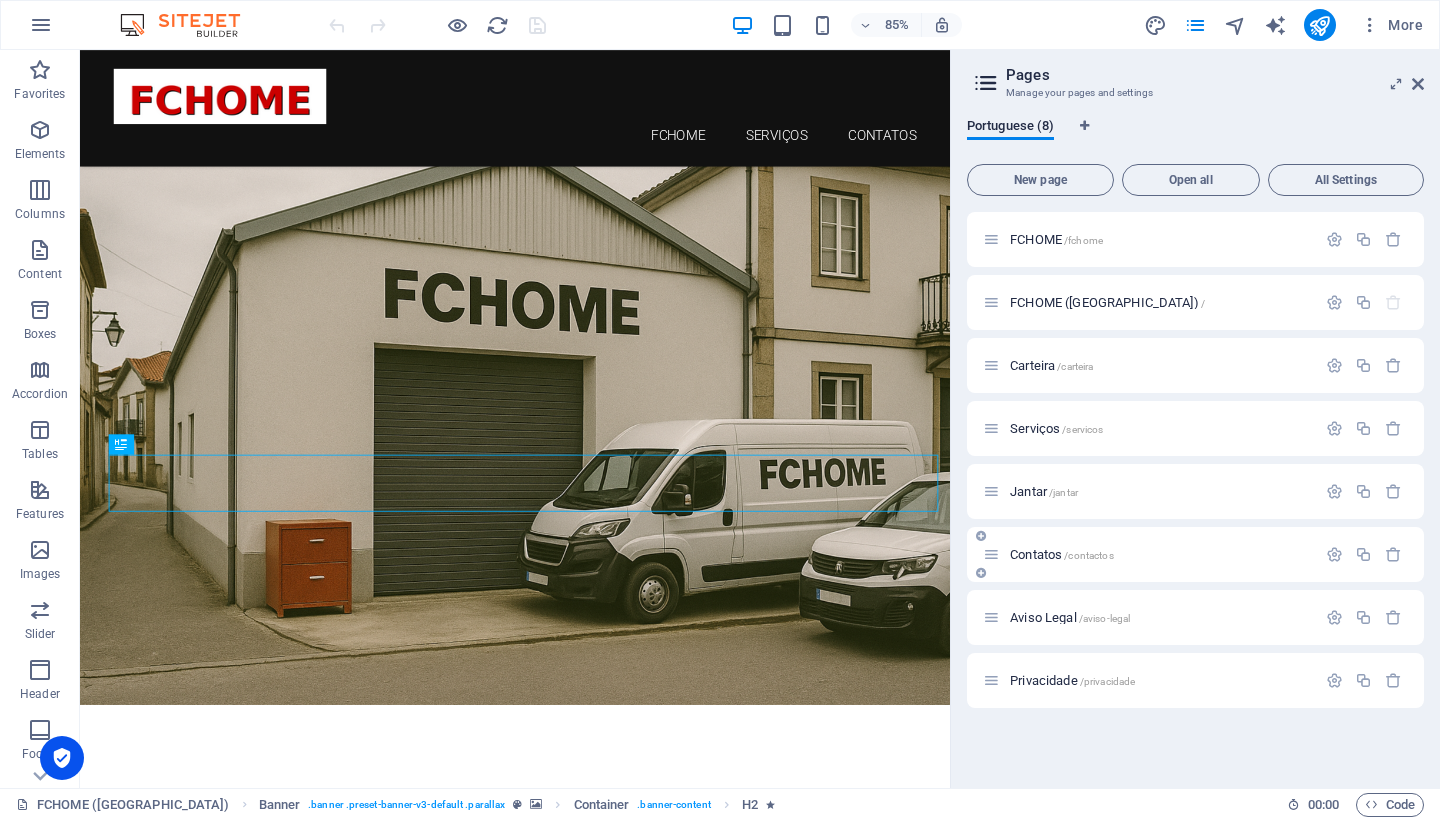 click on "Contatos /contactos" at bounding box center (1062, 554) 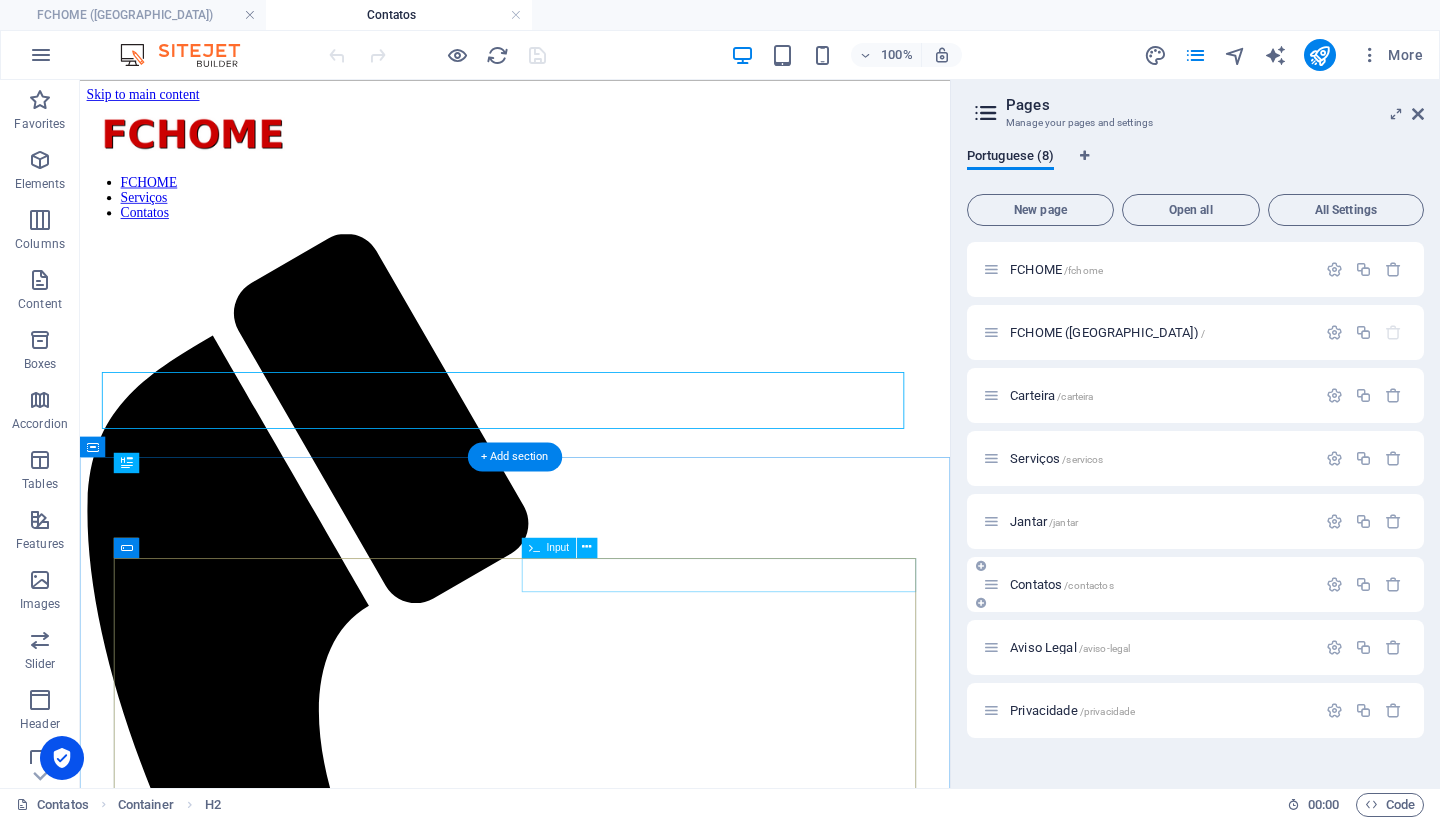 scroll, scrollTop: 0, scrollLeft: 0, axis: both 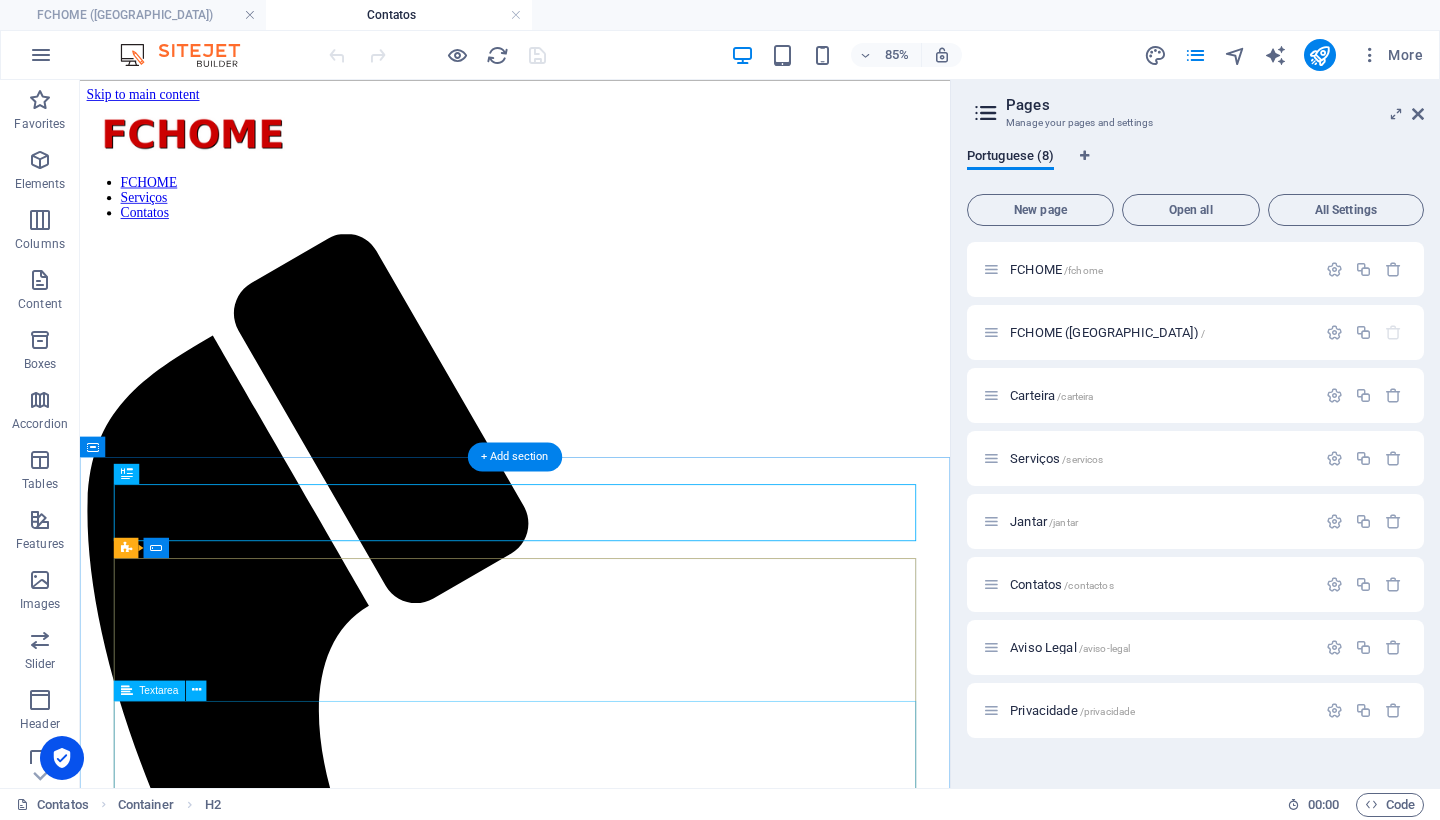 click 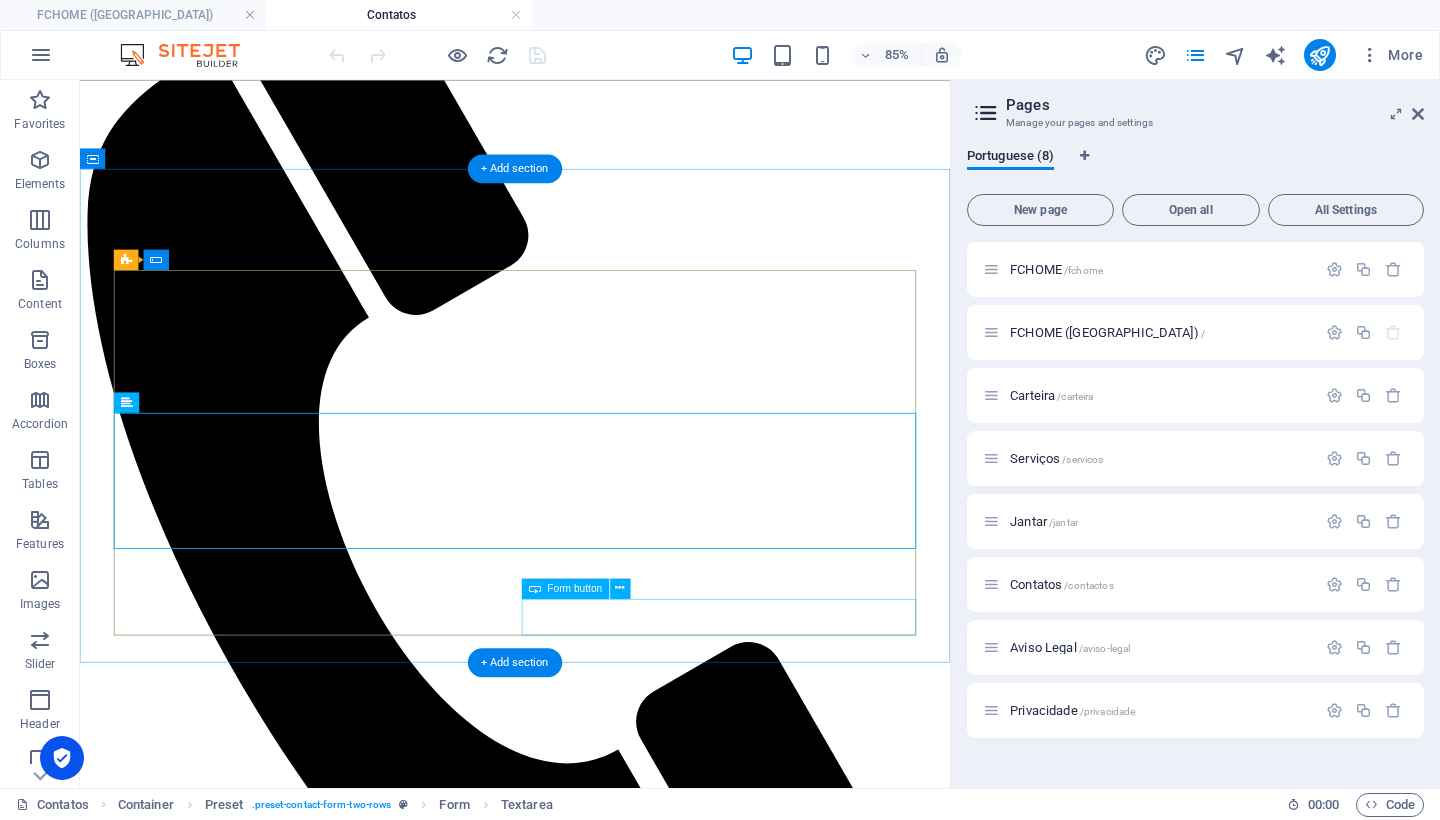 scroll, scrollTop: 344, scrollLeft: 0, axis: vertical 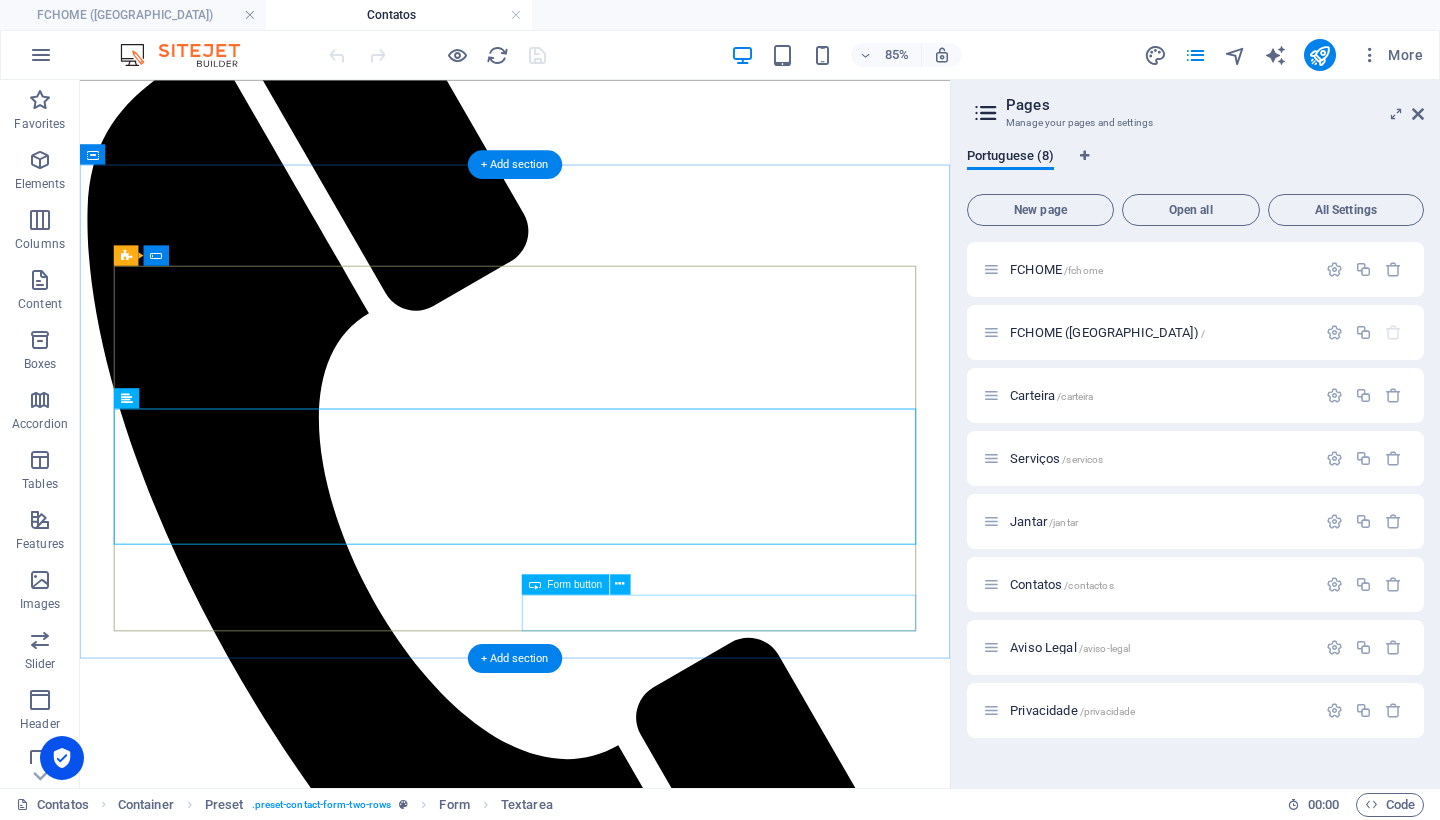 click on "ENVIAR" 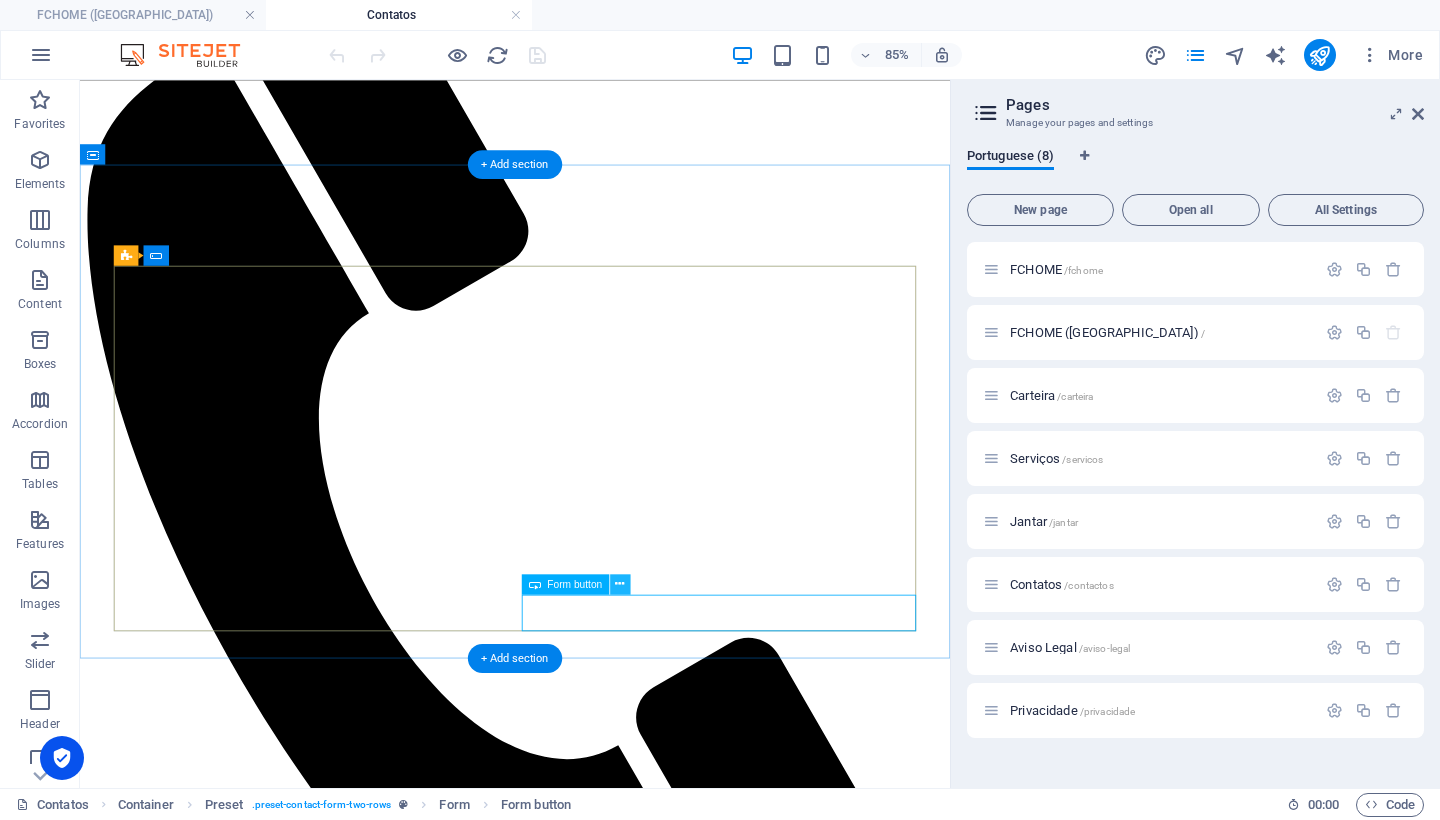 click at bounding box center [620, 584] 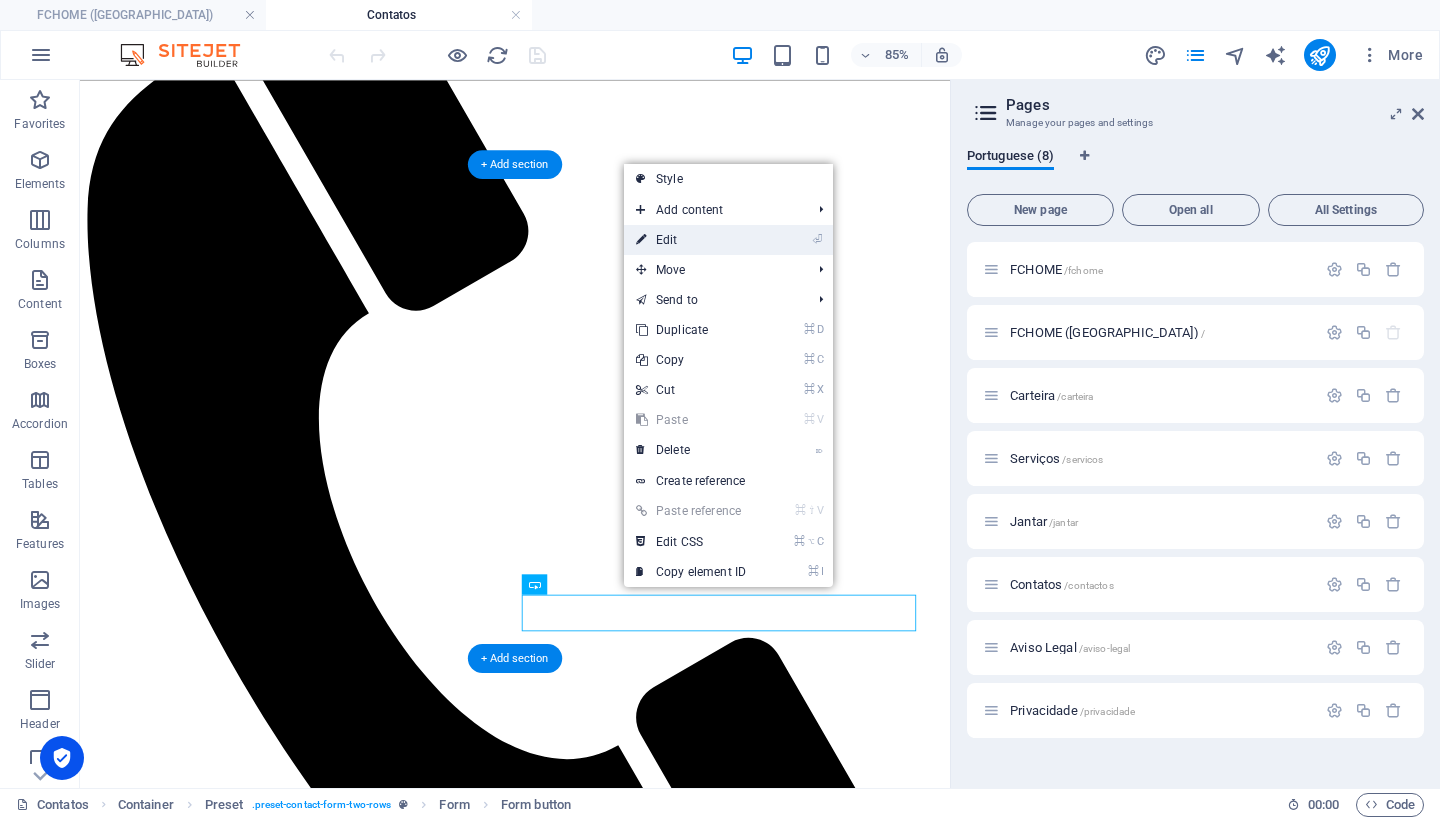 click on "⏎  Edit" at bounding box center (691, 240) 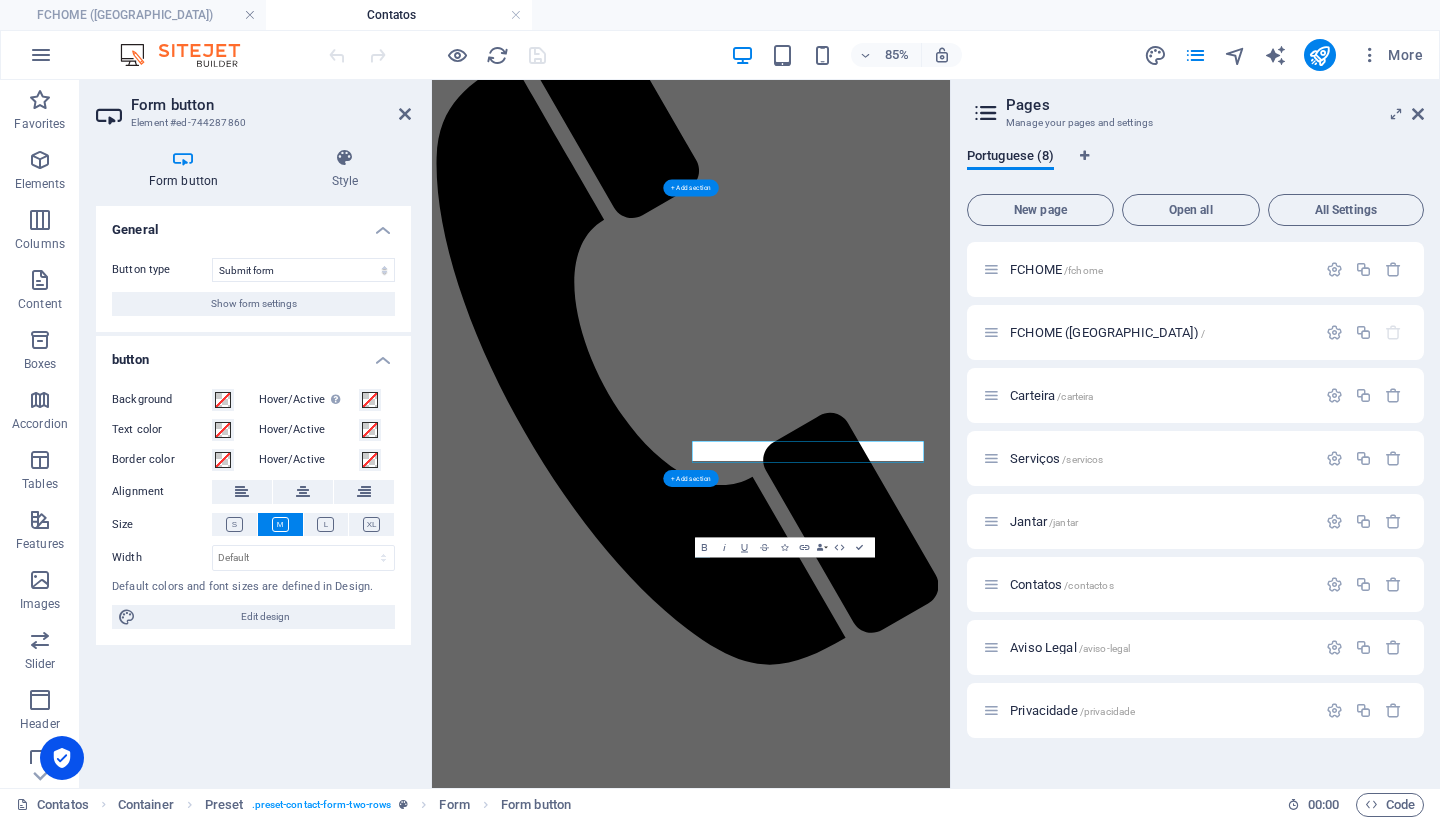 scroll, scrollTop: 227, scrollLeft: 0, axis: vertical 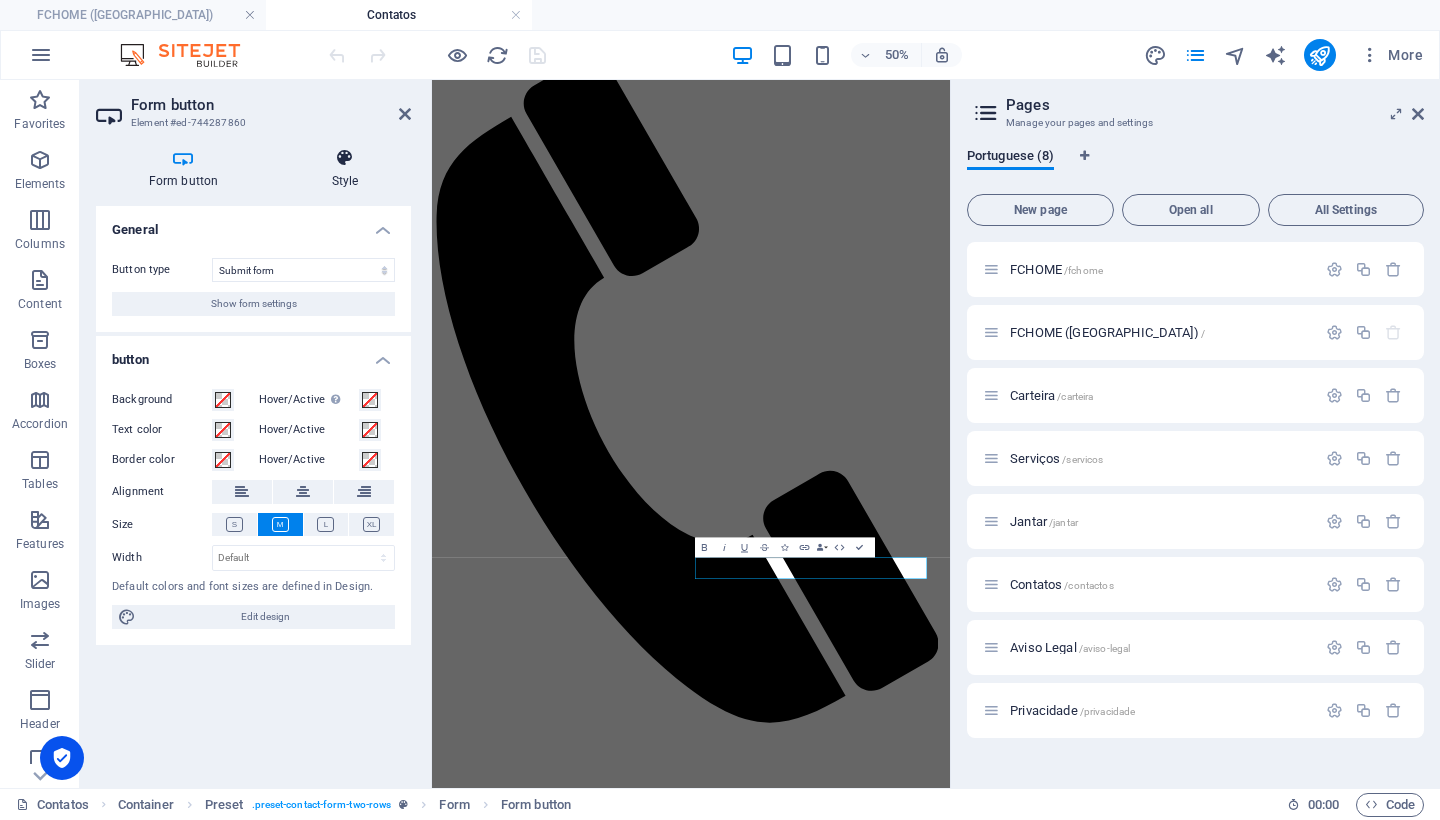 click at bounding box center [345, 158] 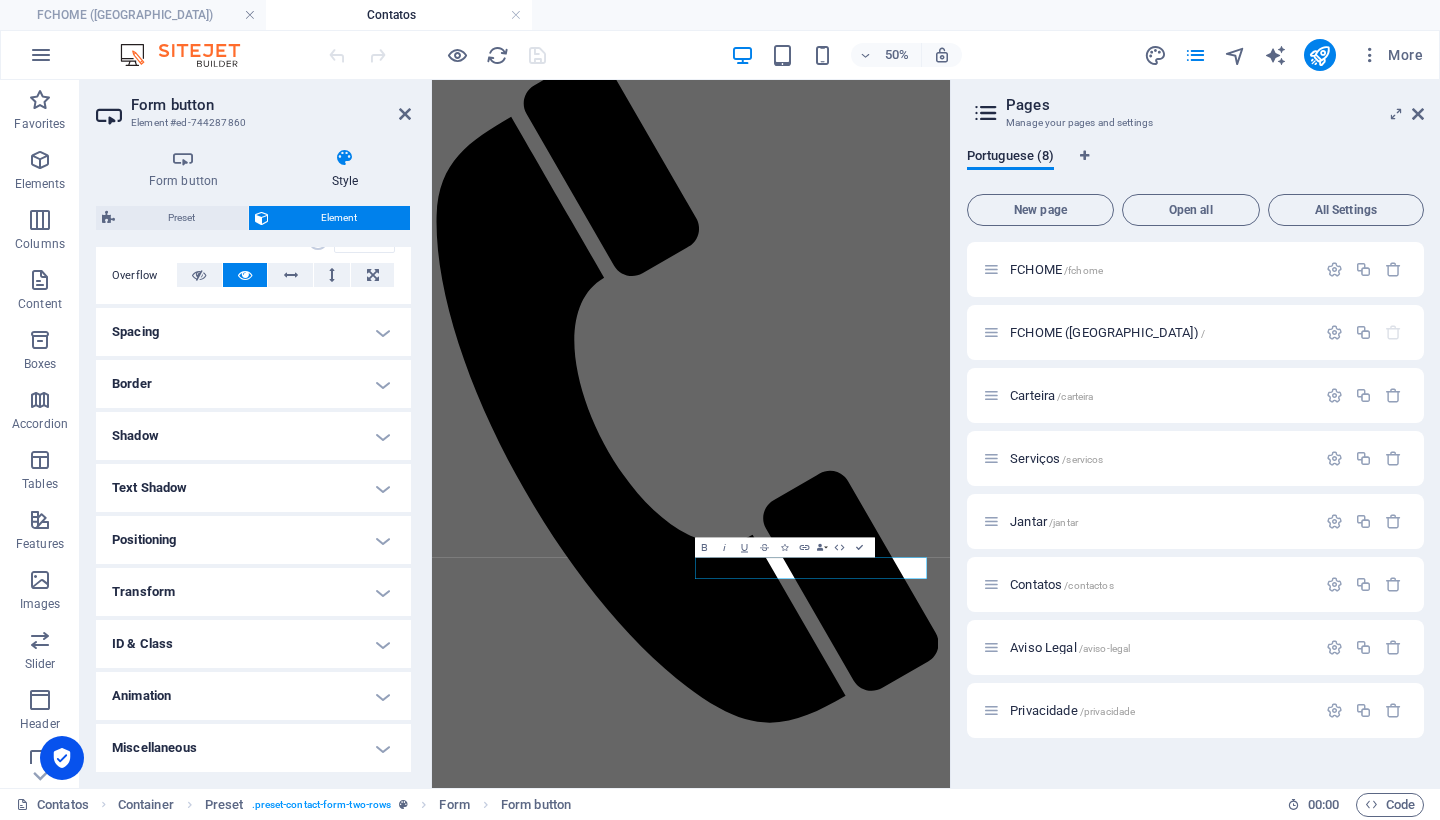 scroll, scrollTop: 319, scrollLeft: 0, axis: vertical 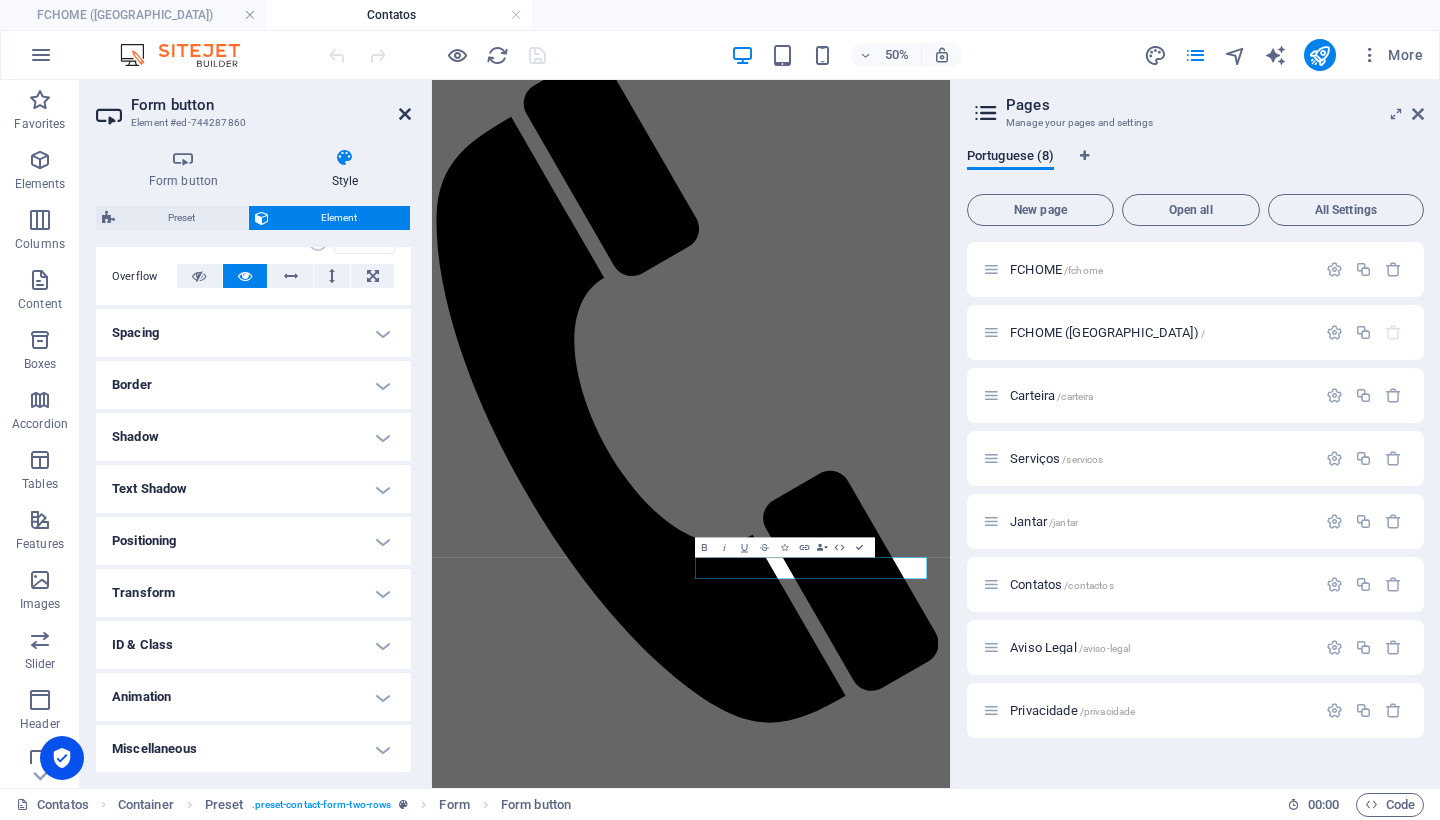 click at bounding box center [405, 114] 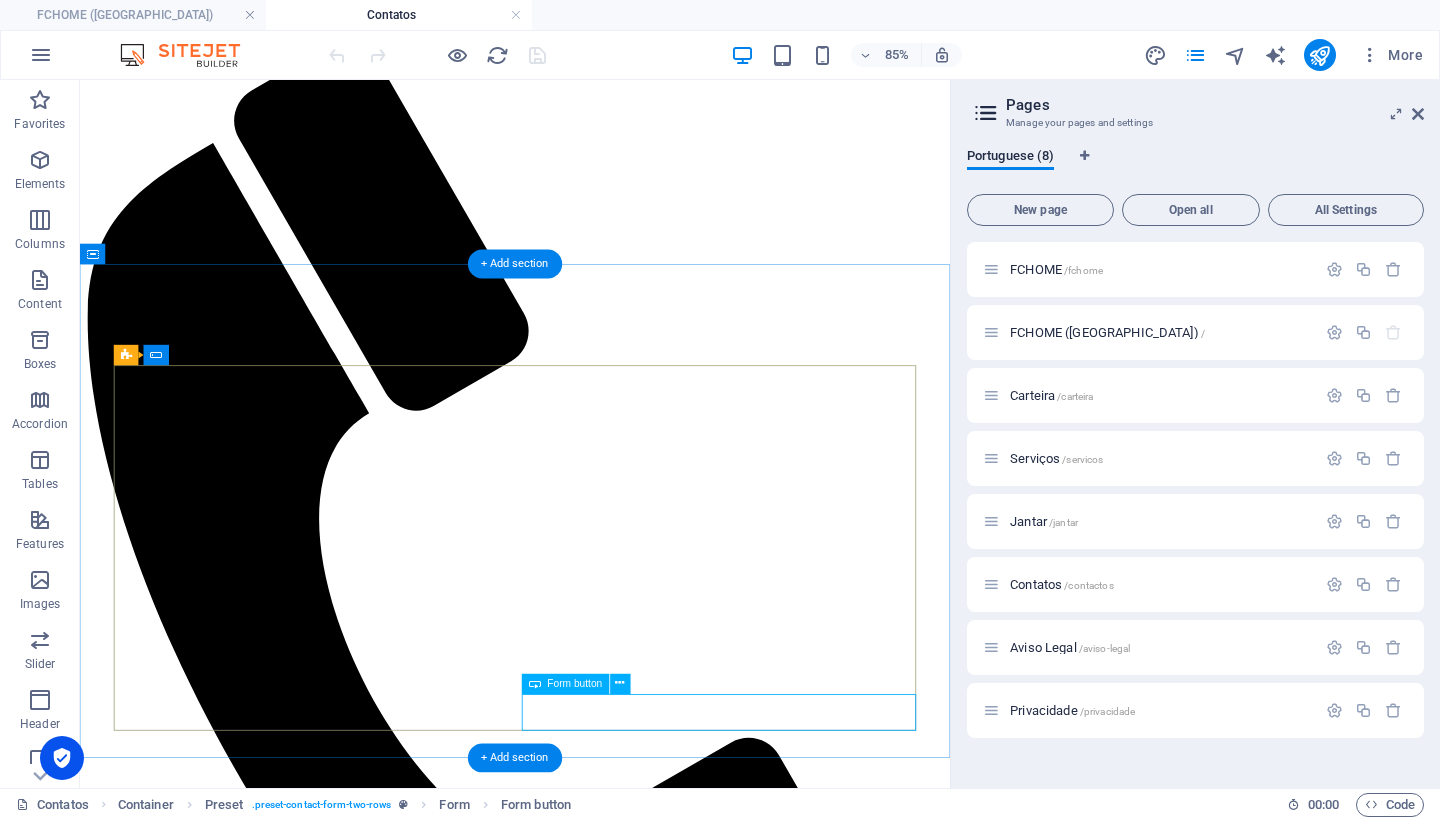 click on "ENVIAR" 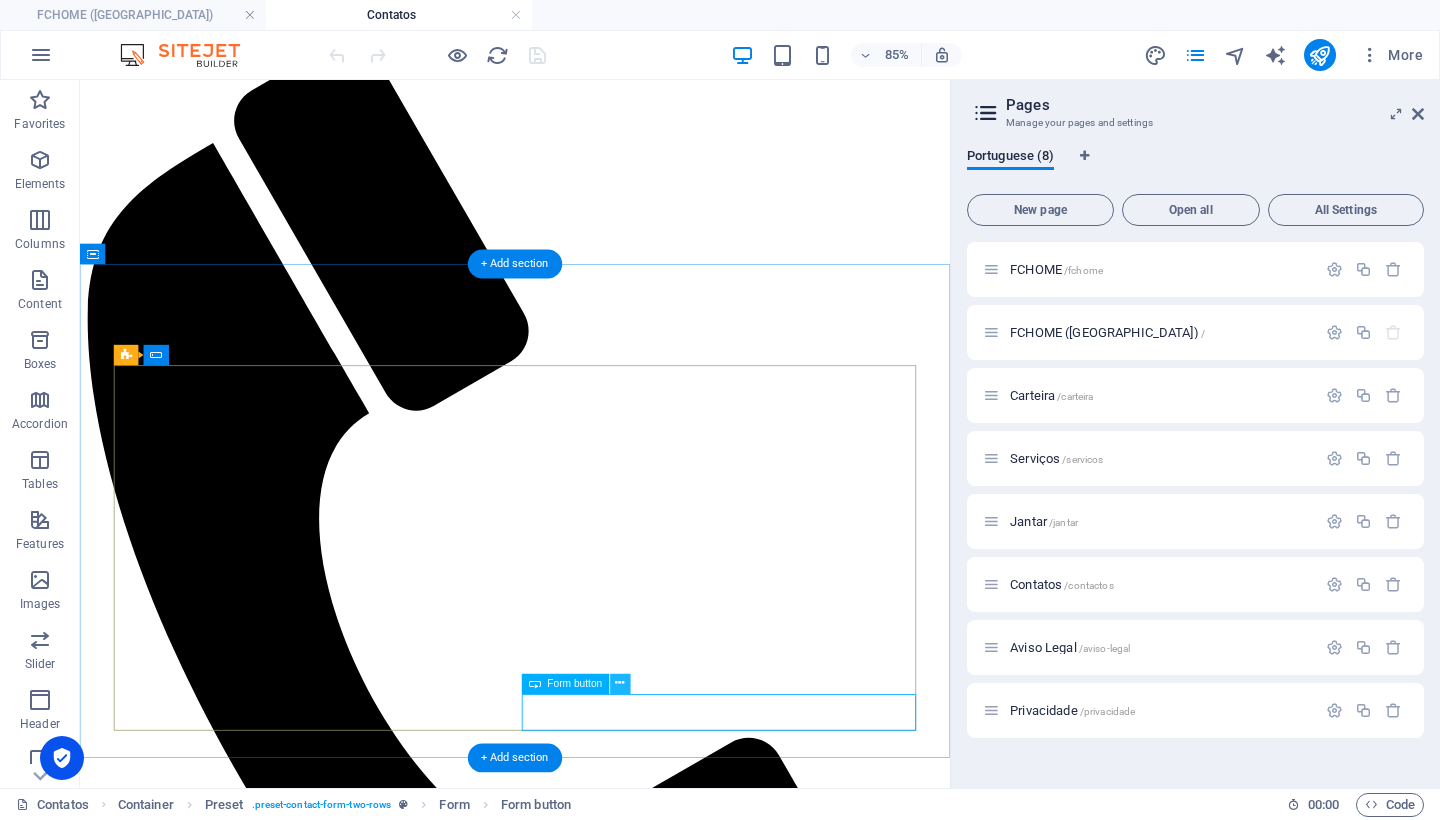 click at bounding box center [620, 684] 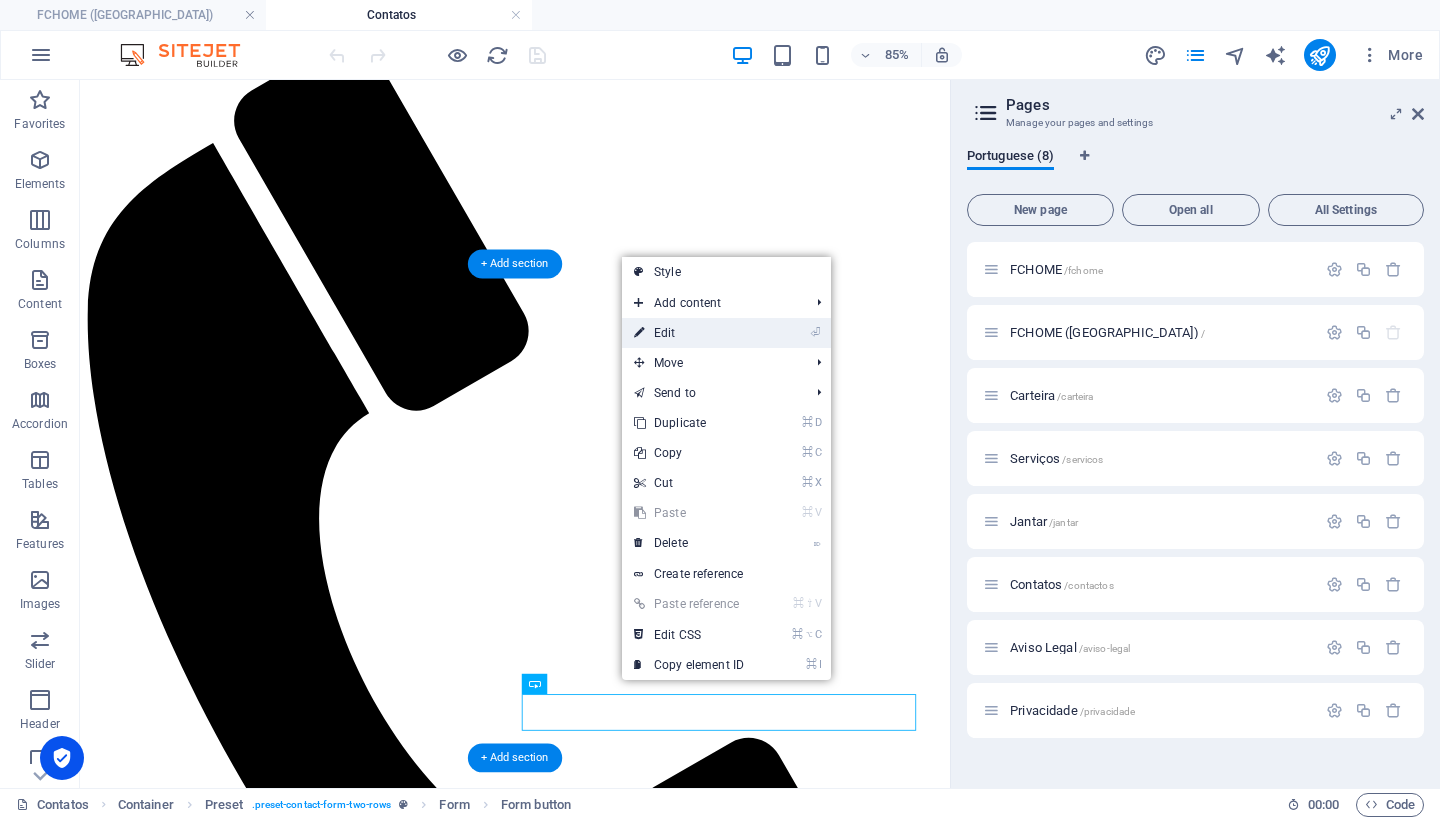 click on "⏎  Edit" at bounding box center (689, 333) 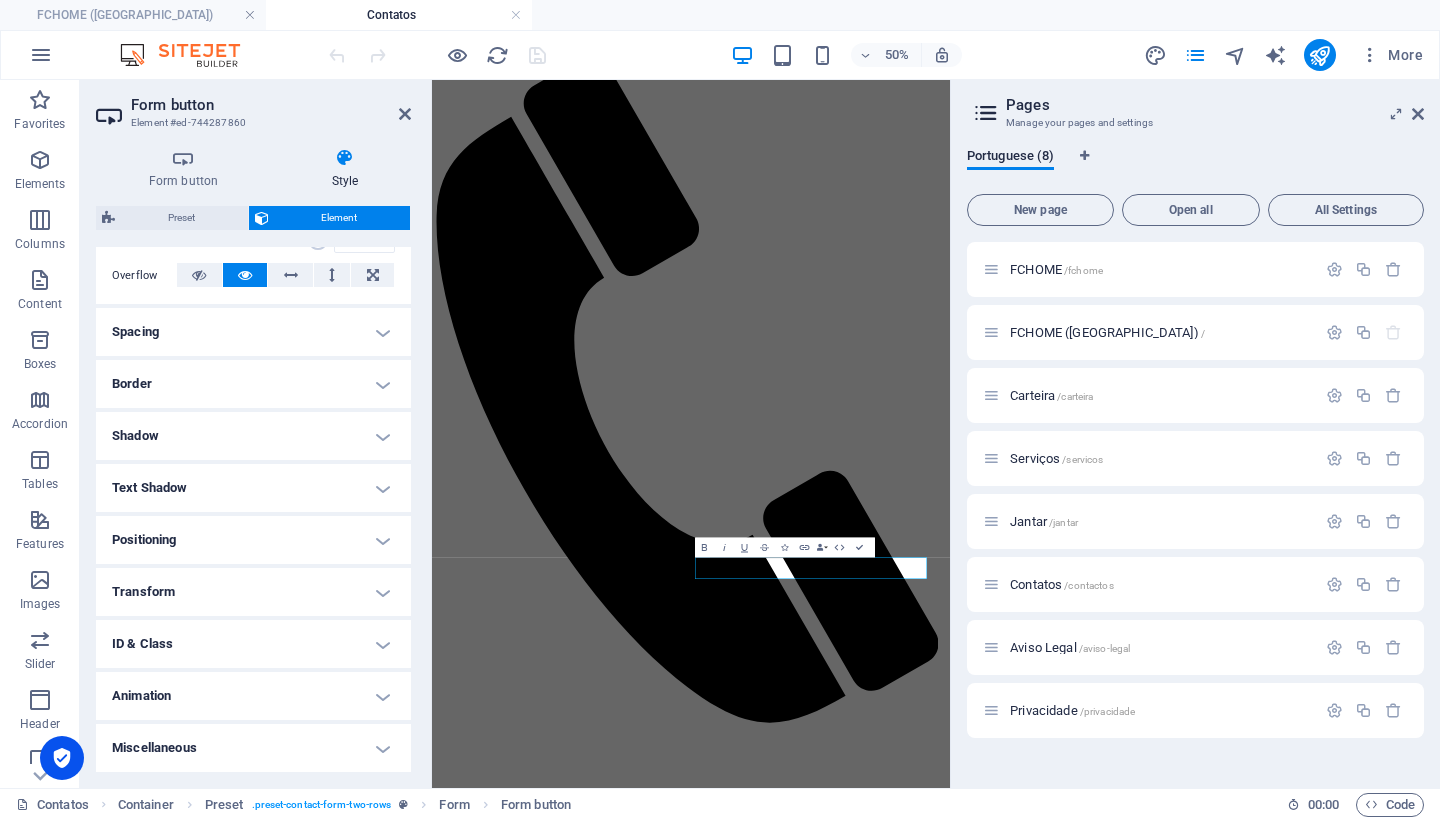 scroll, scrollTop: 319, scrollLeft: 0, axis: vertical 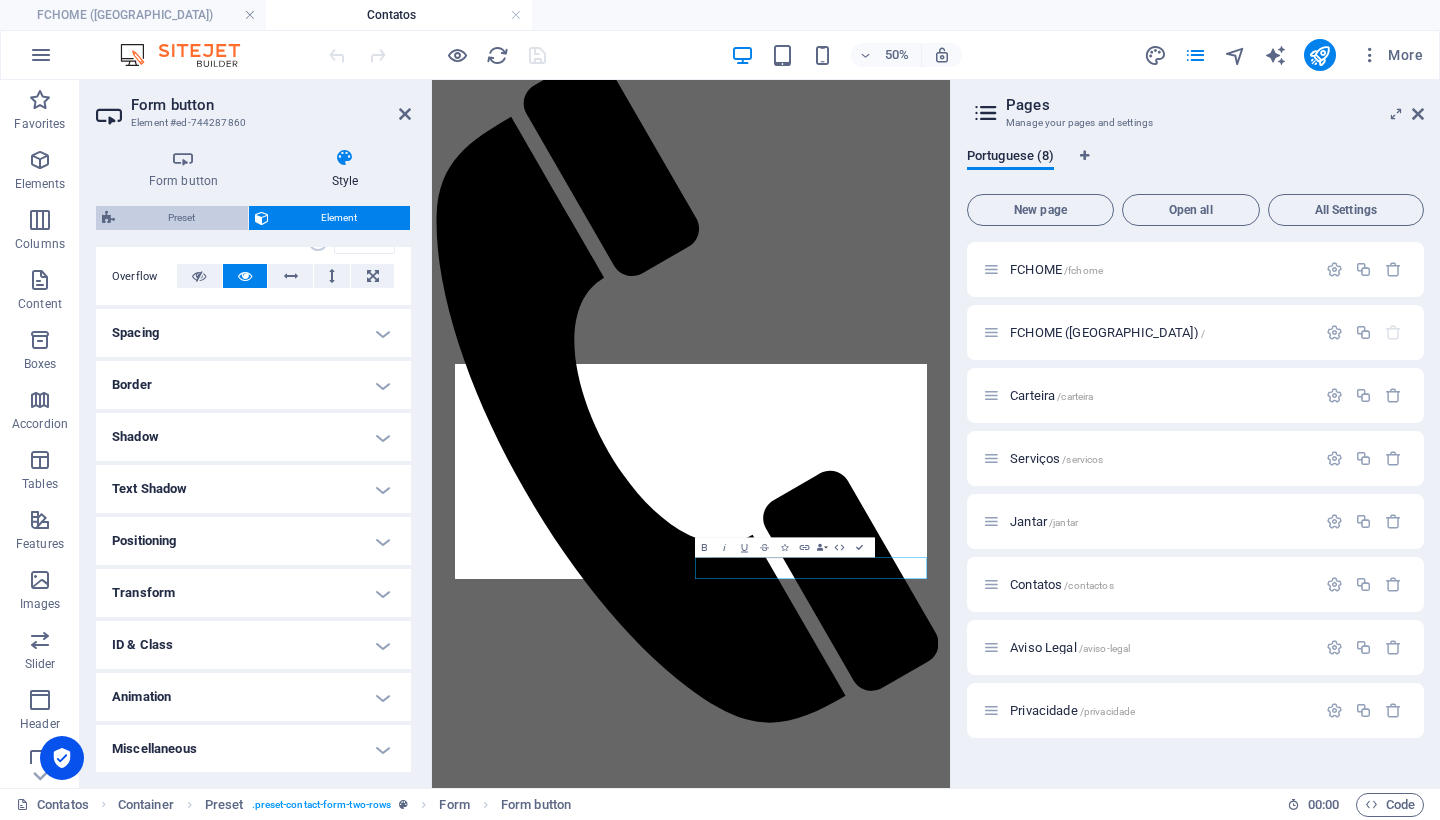 click on "Preset" at bounding box center (181, 218) 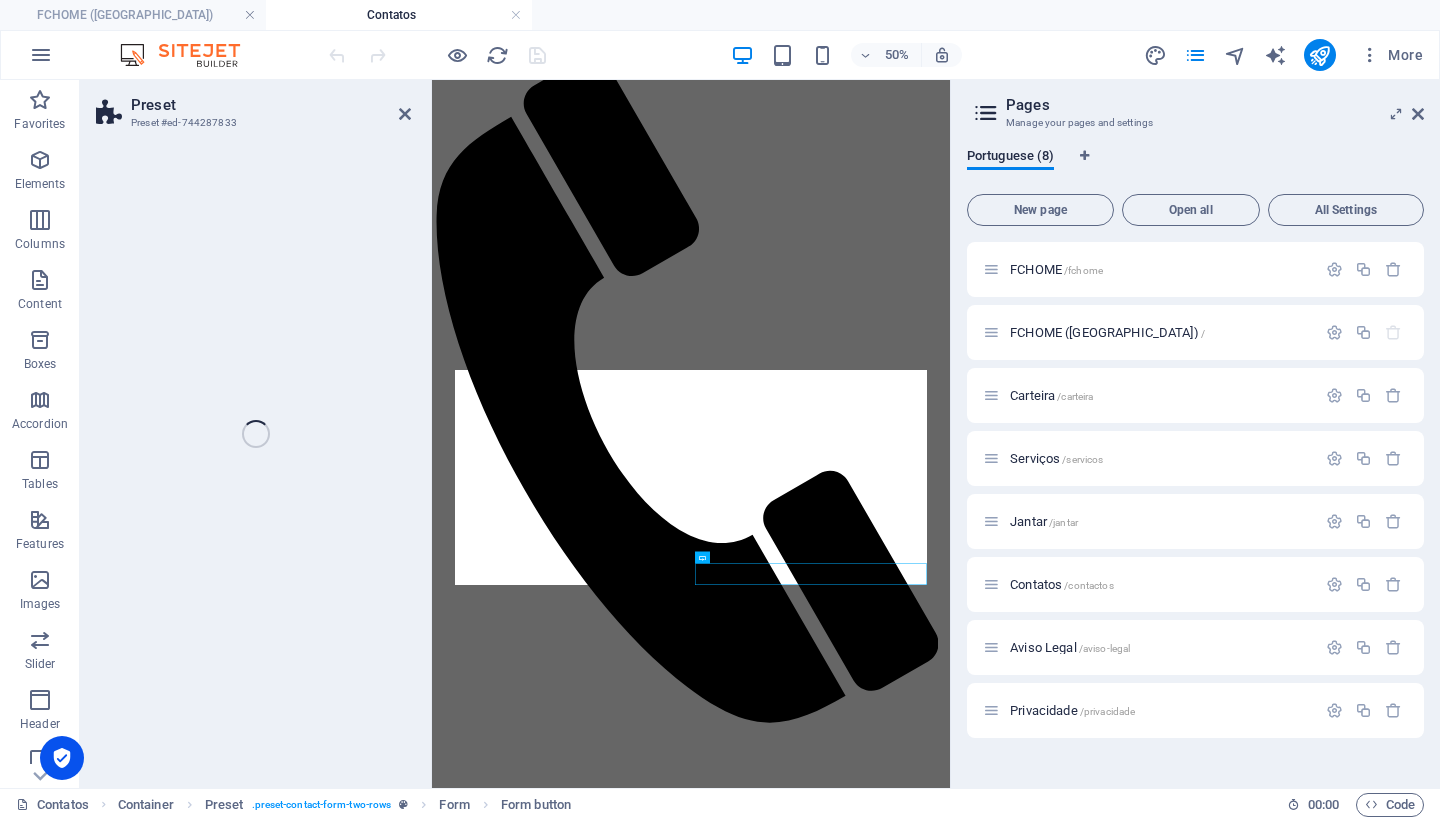 select on "preset-contact-form-two-rows" 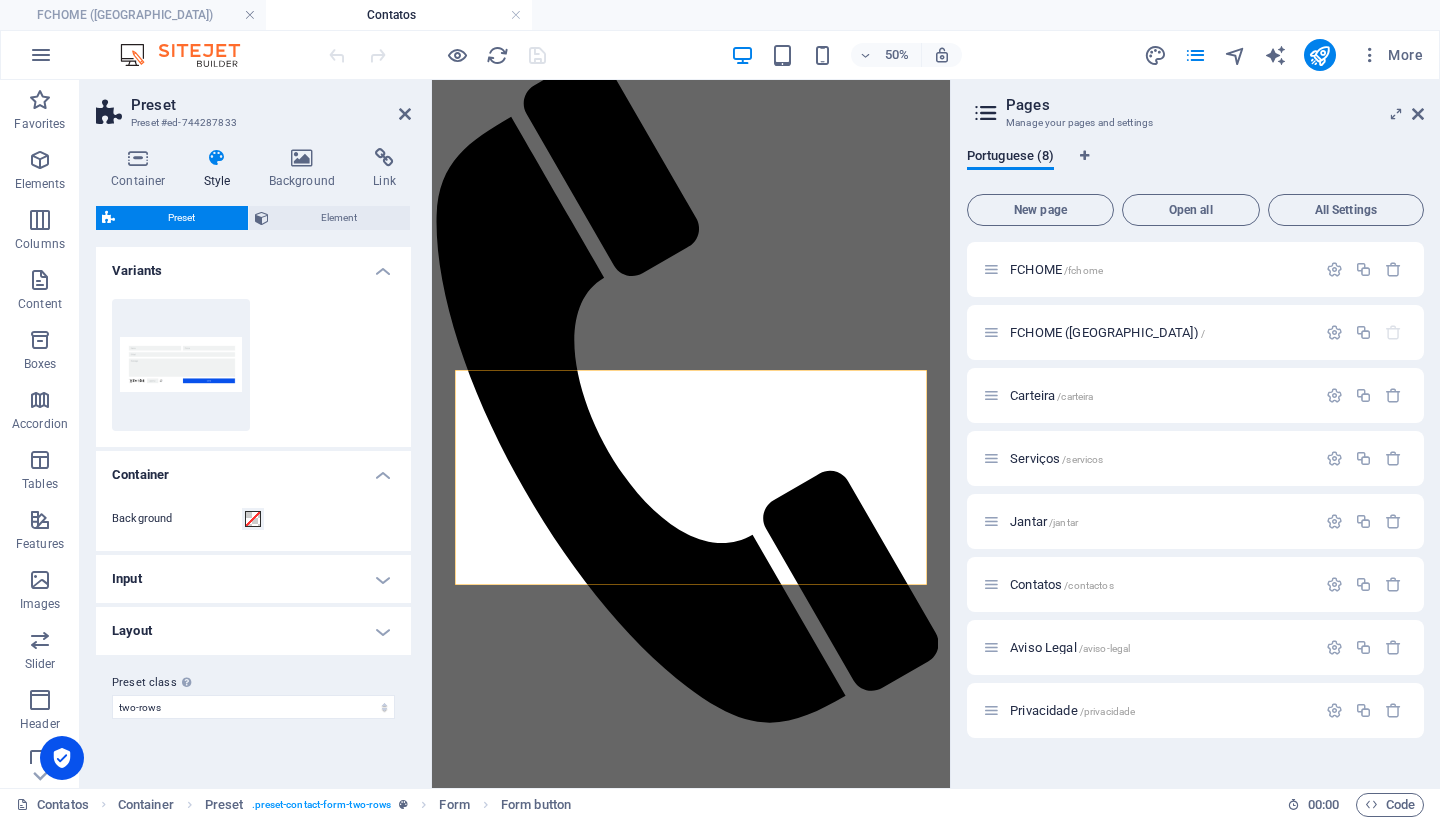 scroll, scrollTop: 215, scrollLeft: 0, axis: vertical 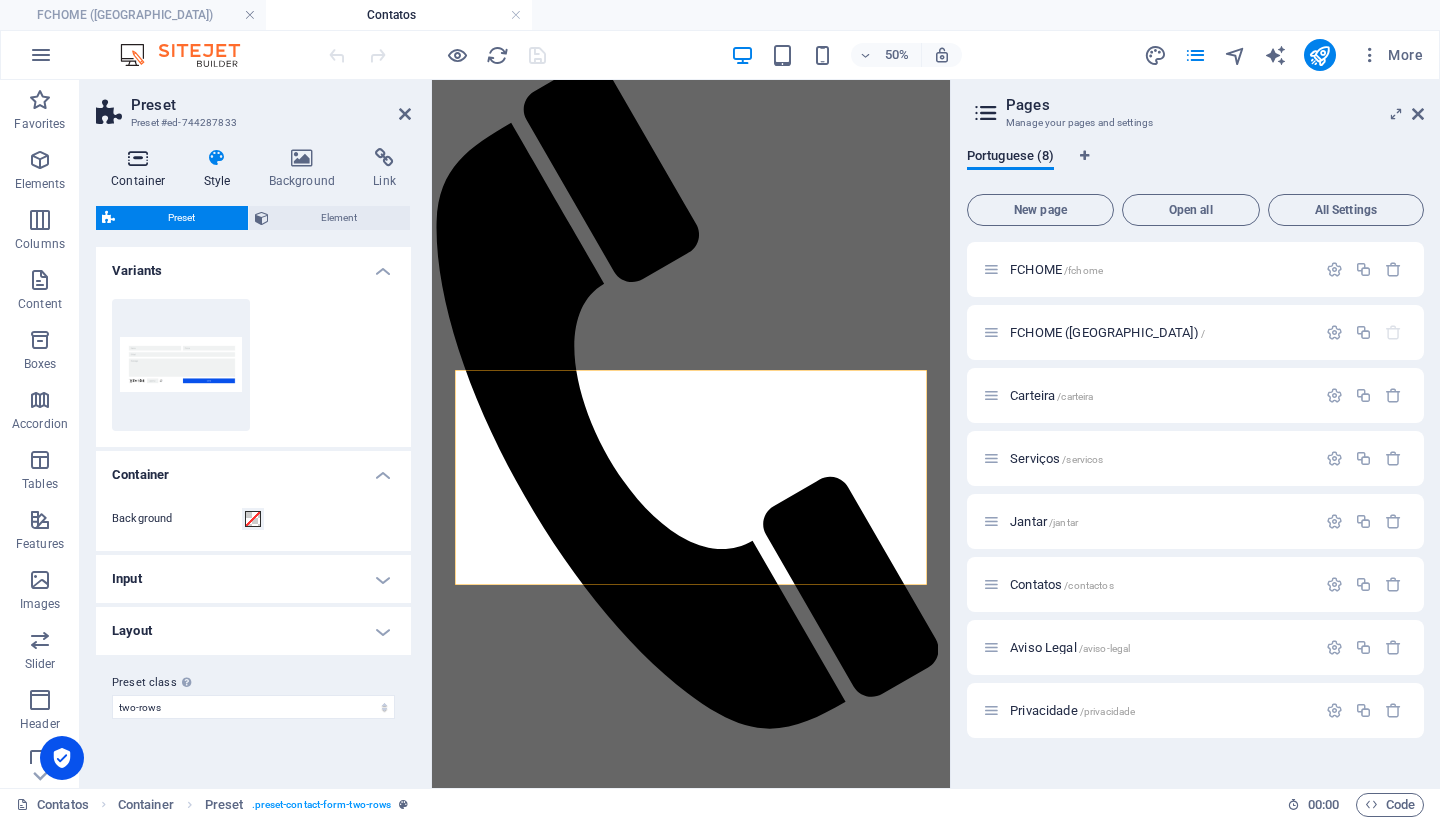 click at bounding box center (138, 158) 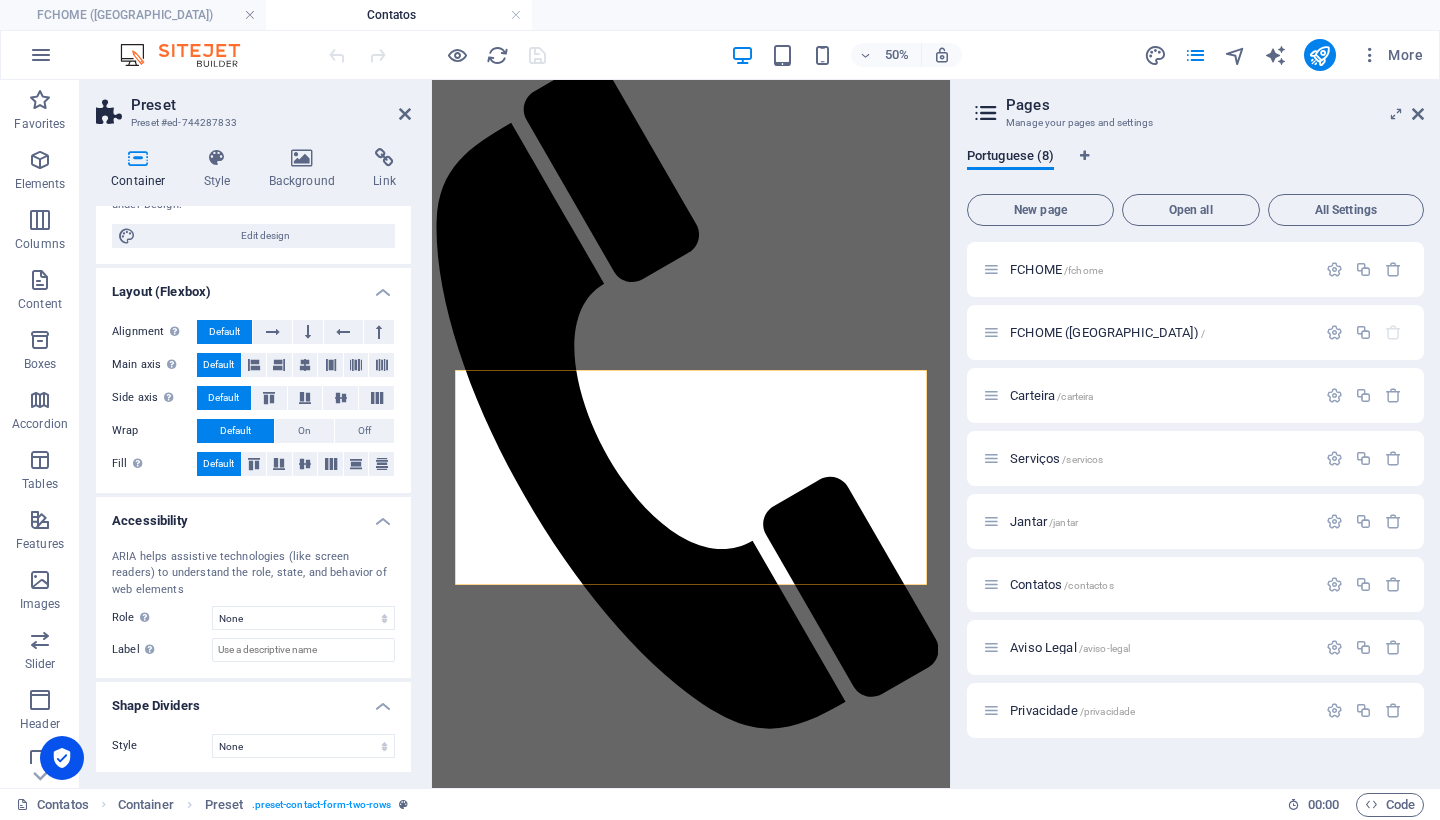scroll, scrollTop: 206, scrollLeft: 0, axis: vertical 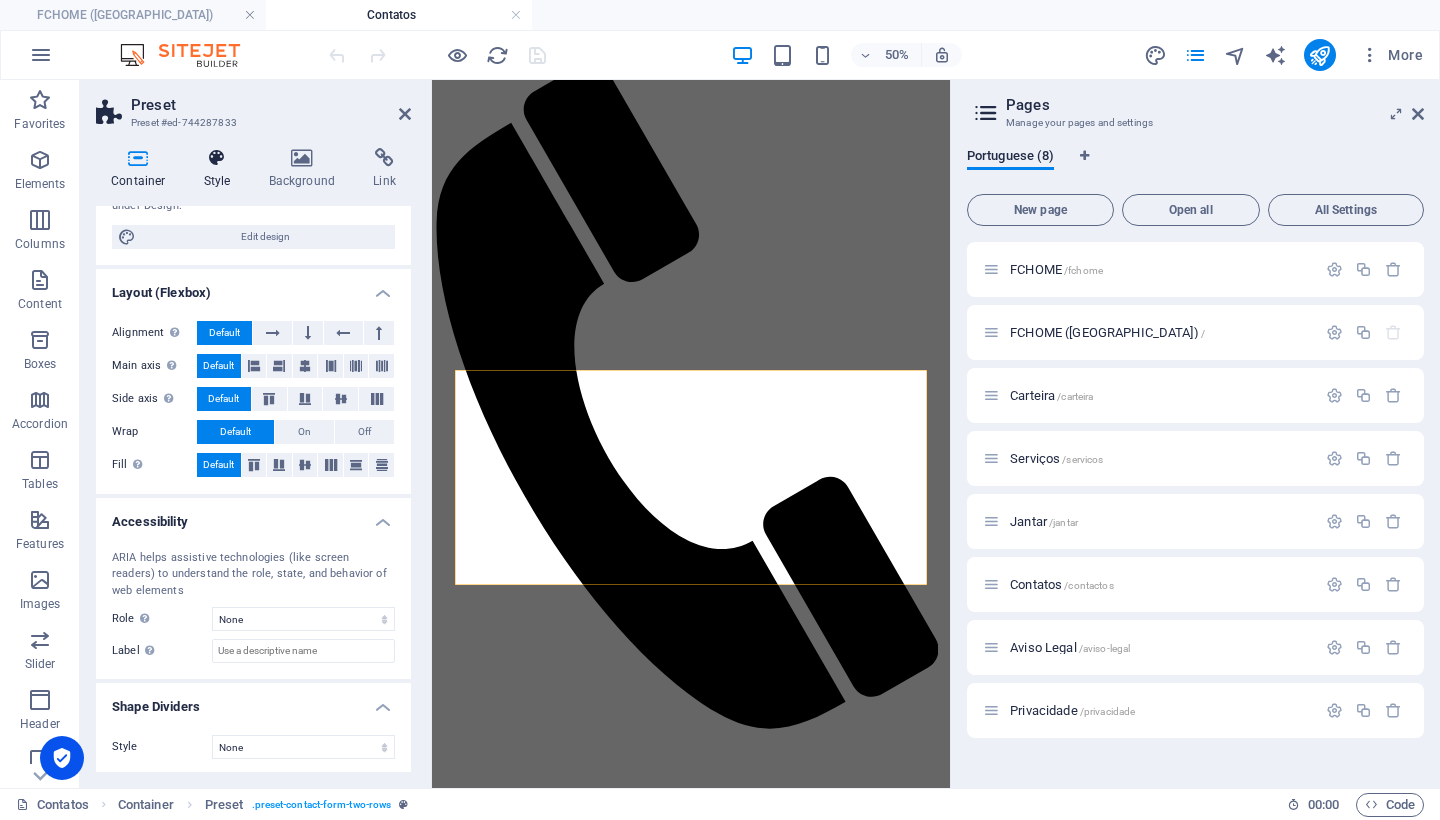 click at bounding box center [217, 158] 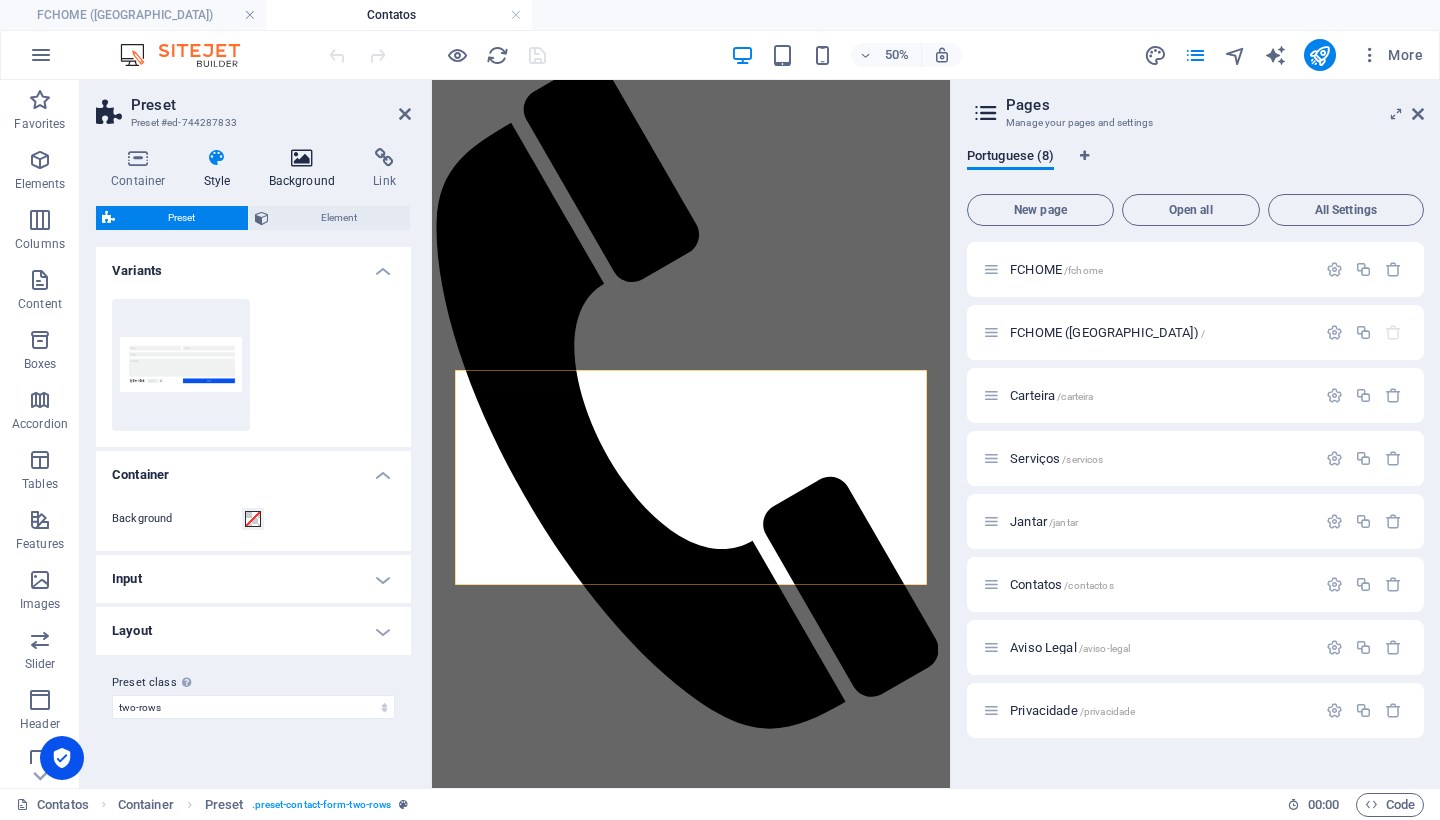 click at bounding box center (302, 158) 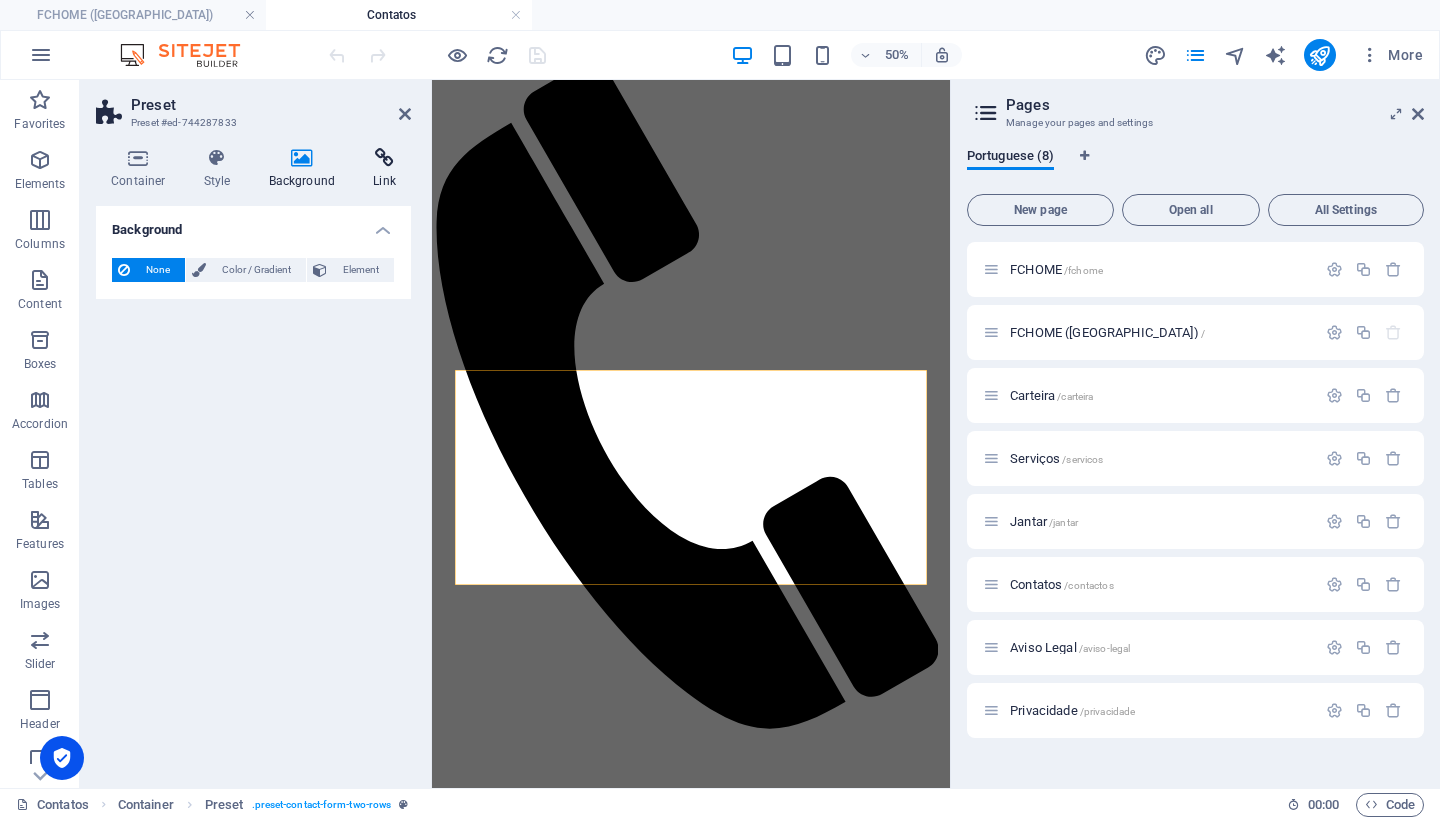click at bounding box center (384, 158) 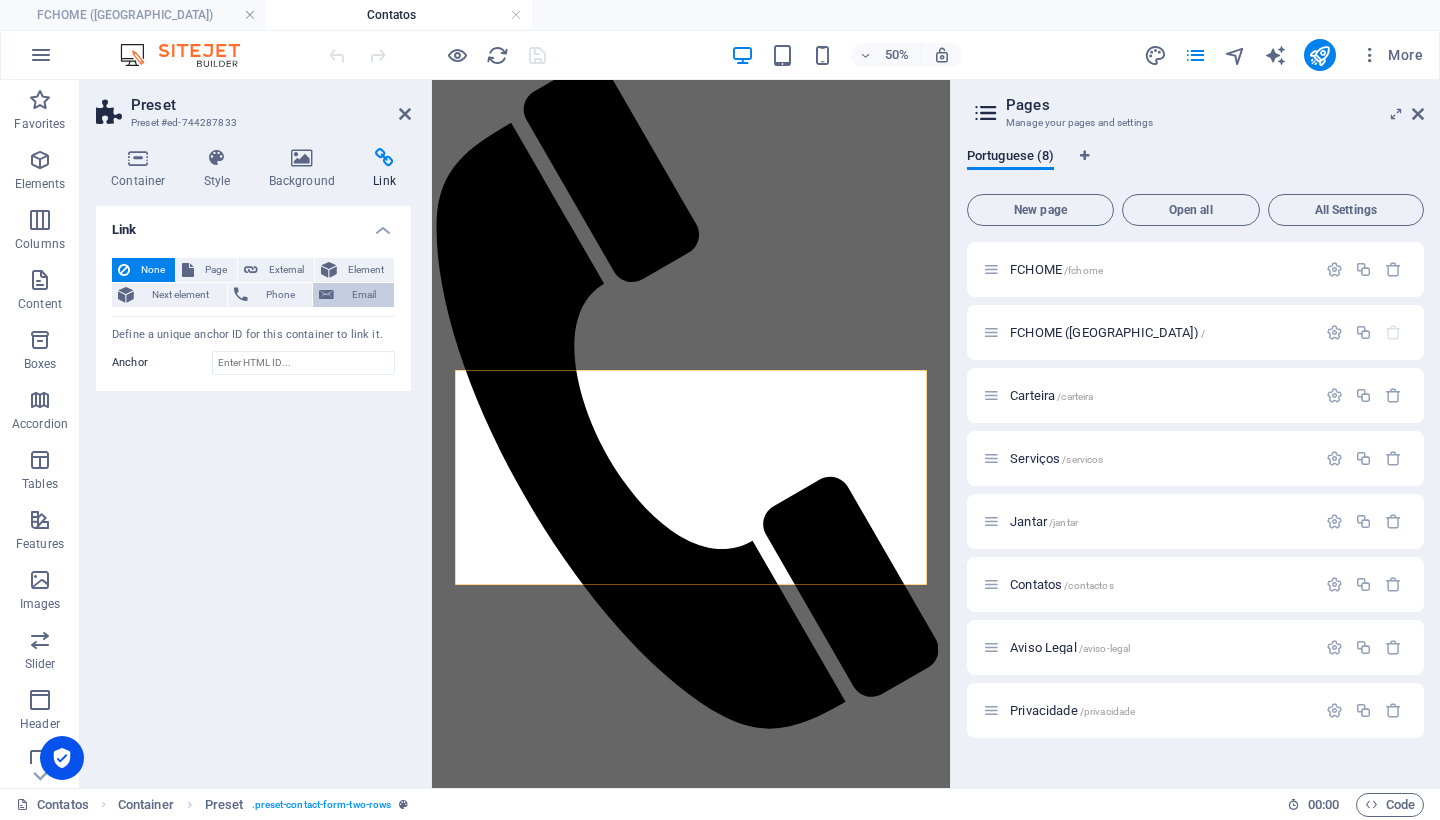 click on "Email" at bounding box center (364, 295) 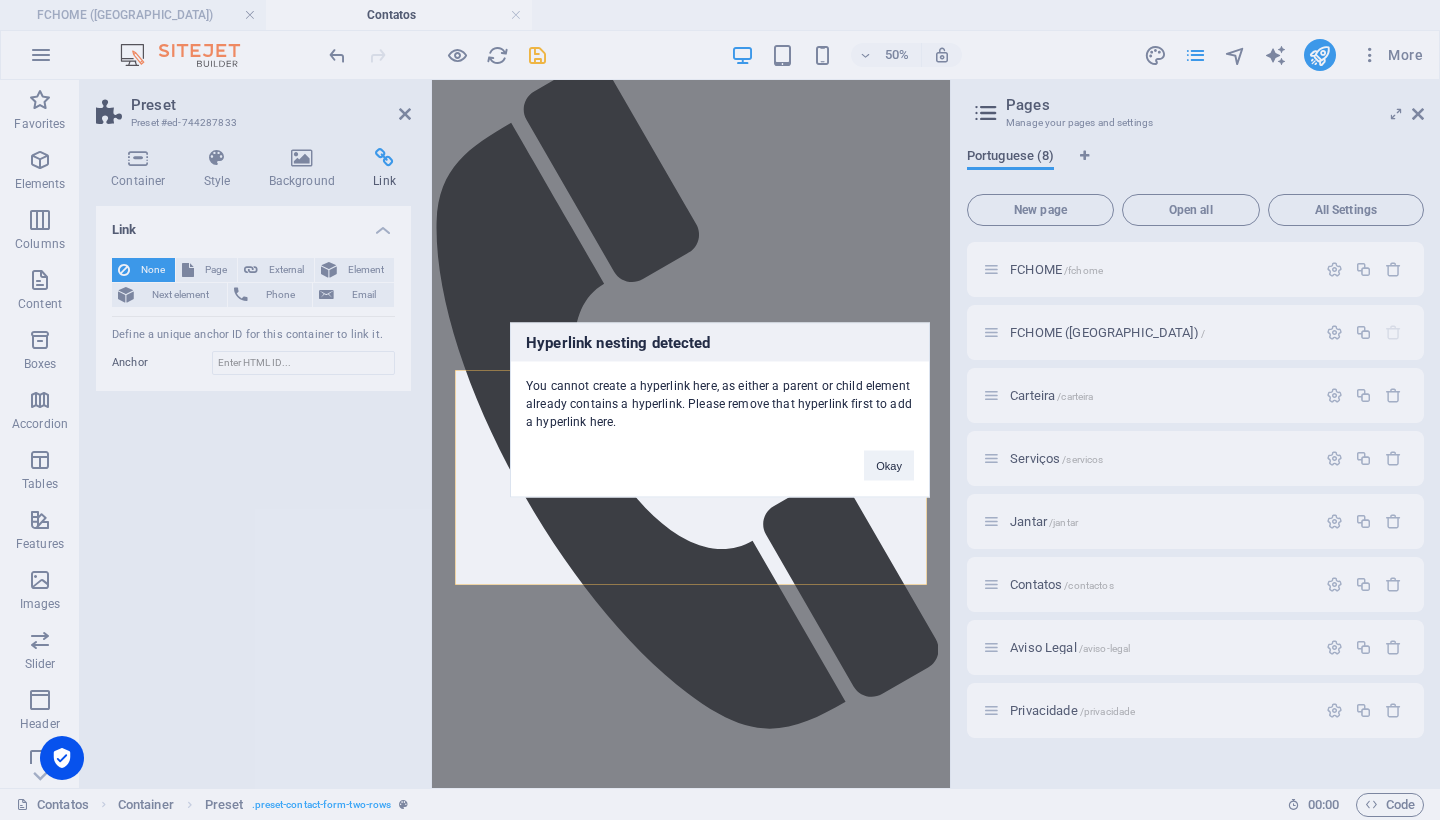 click on "Okay" at bounding box center [889, 456] 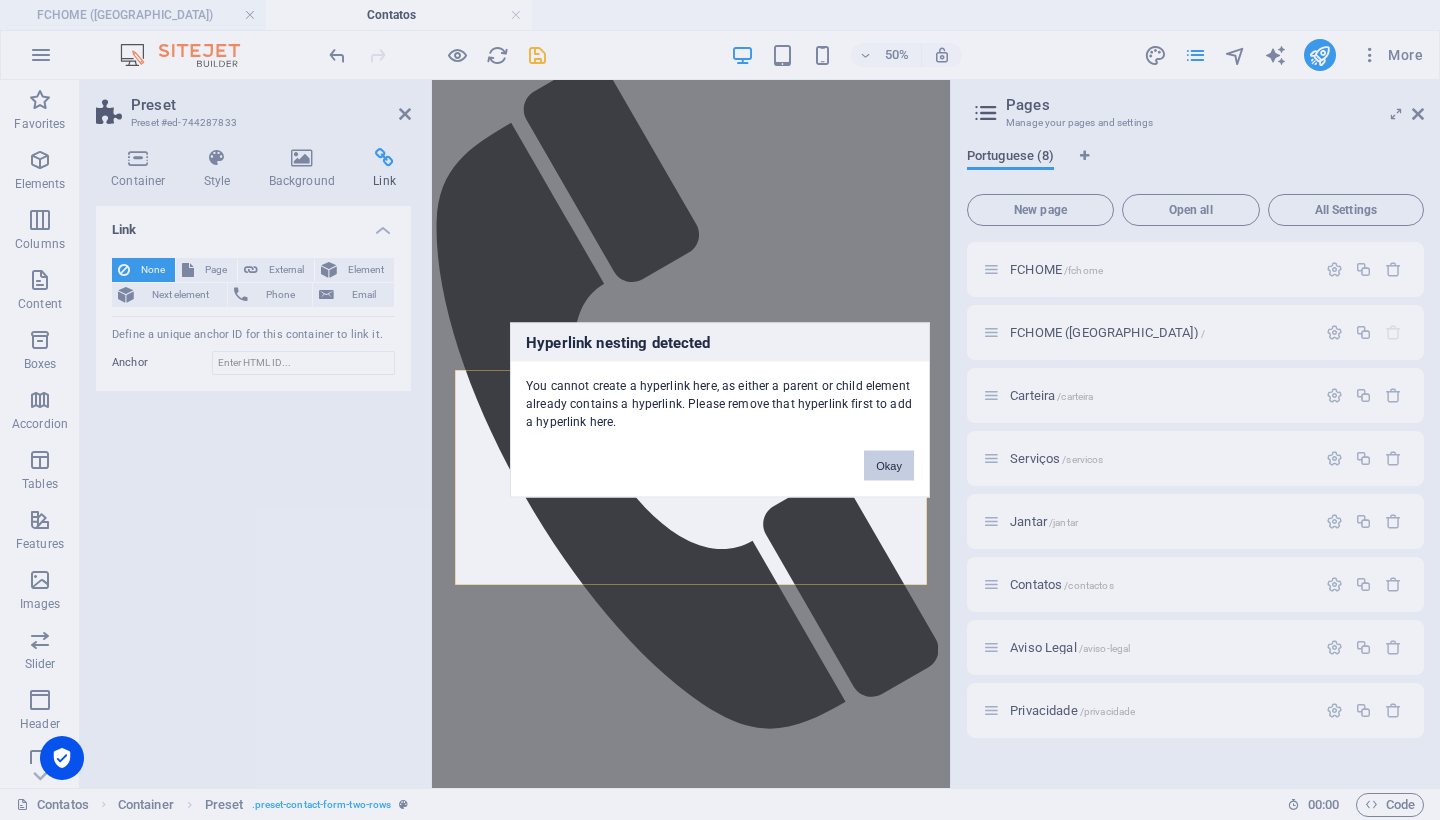click on "Okay" at bounding box center (889, 466) 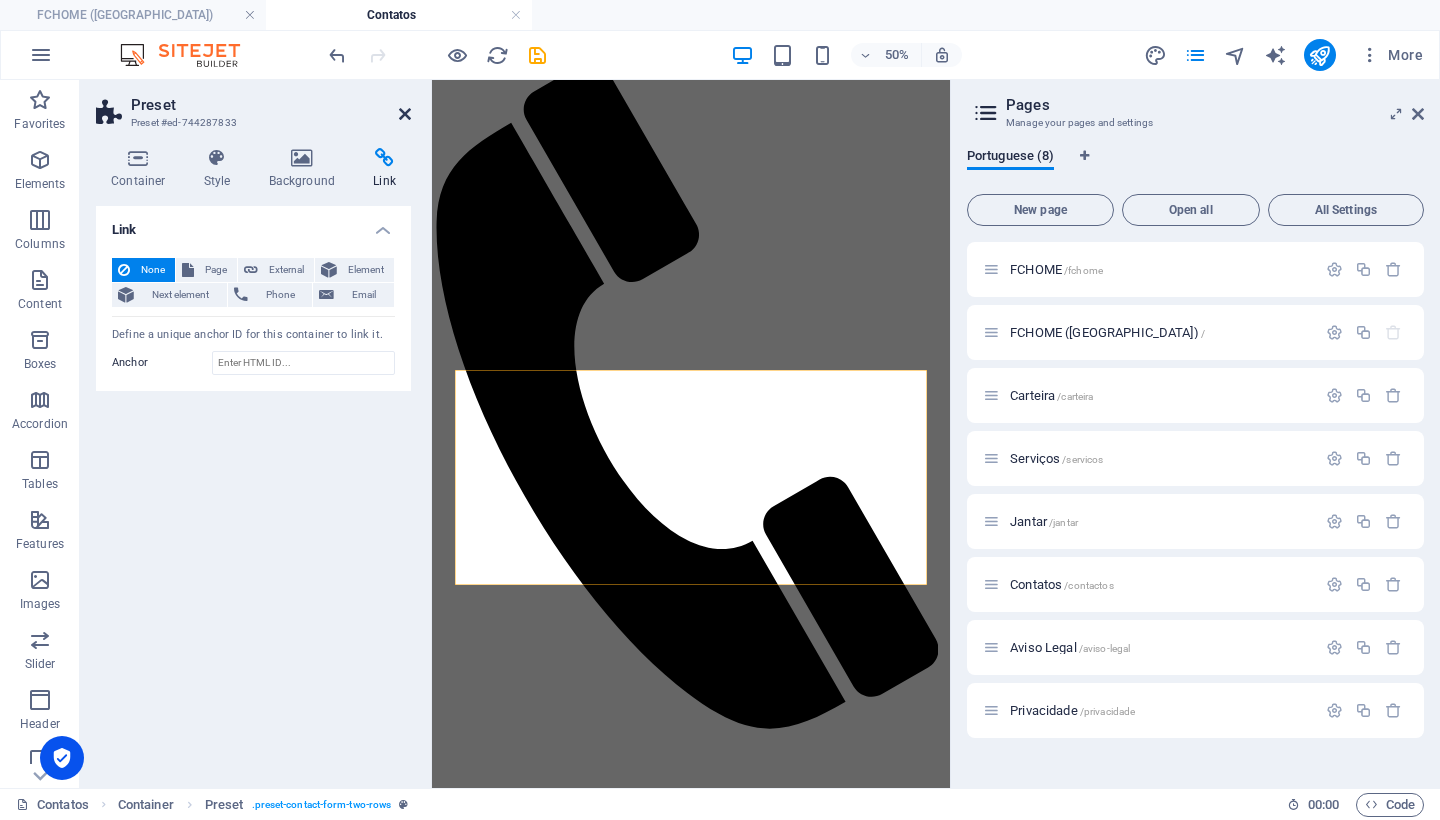 click at bounding box center [405, 114] 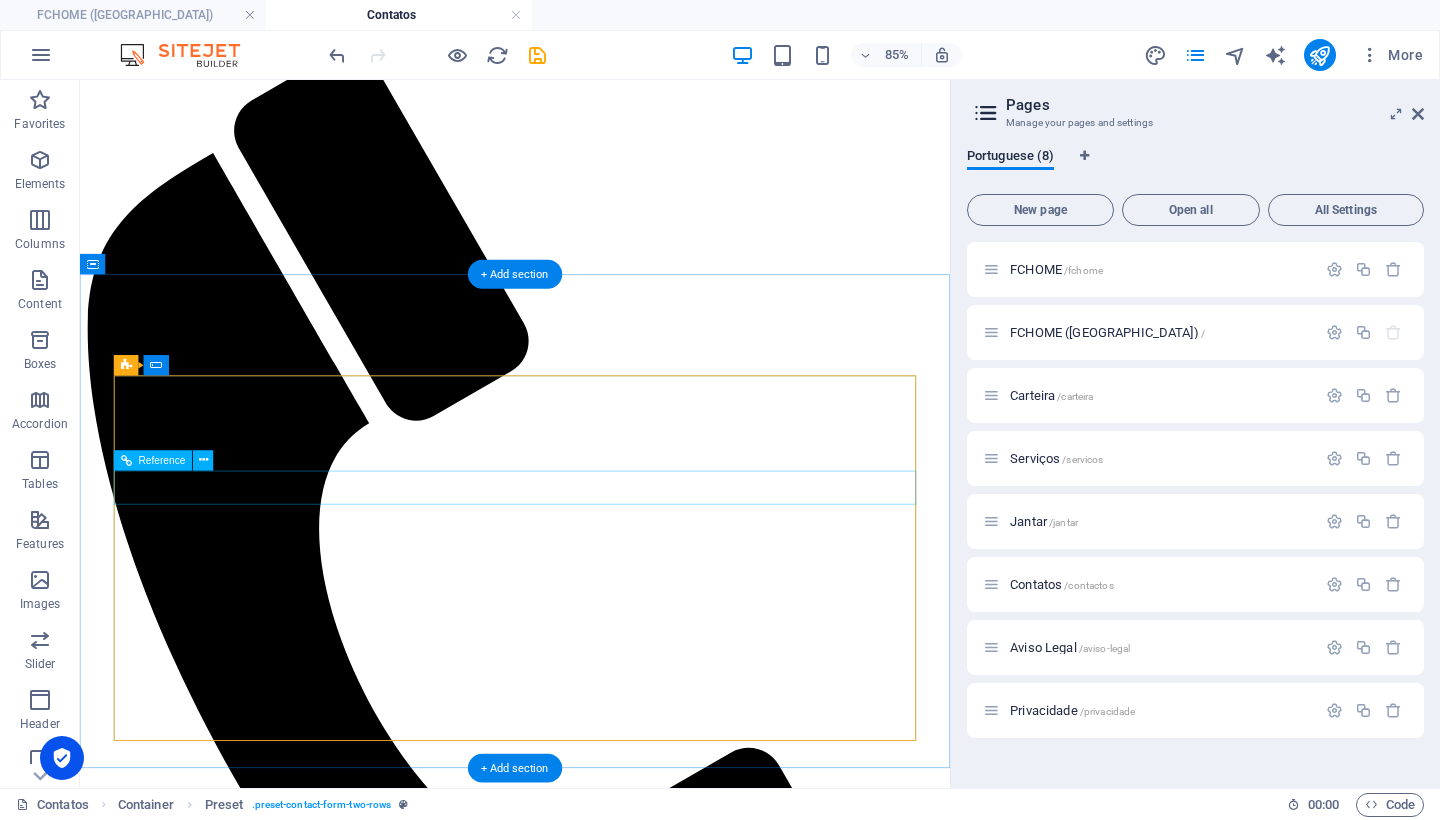 click 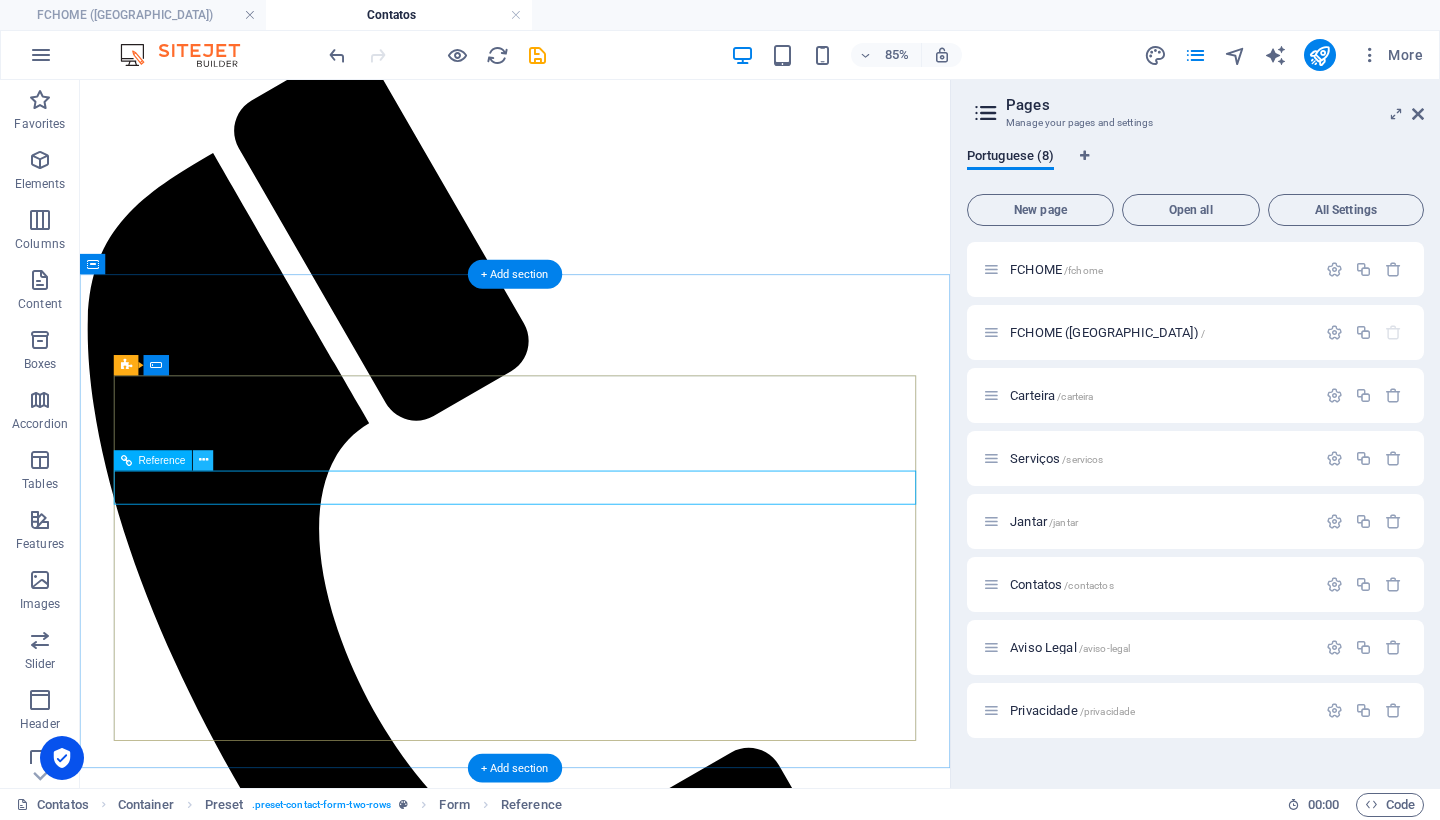 click at bounding box center (203, 460) 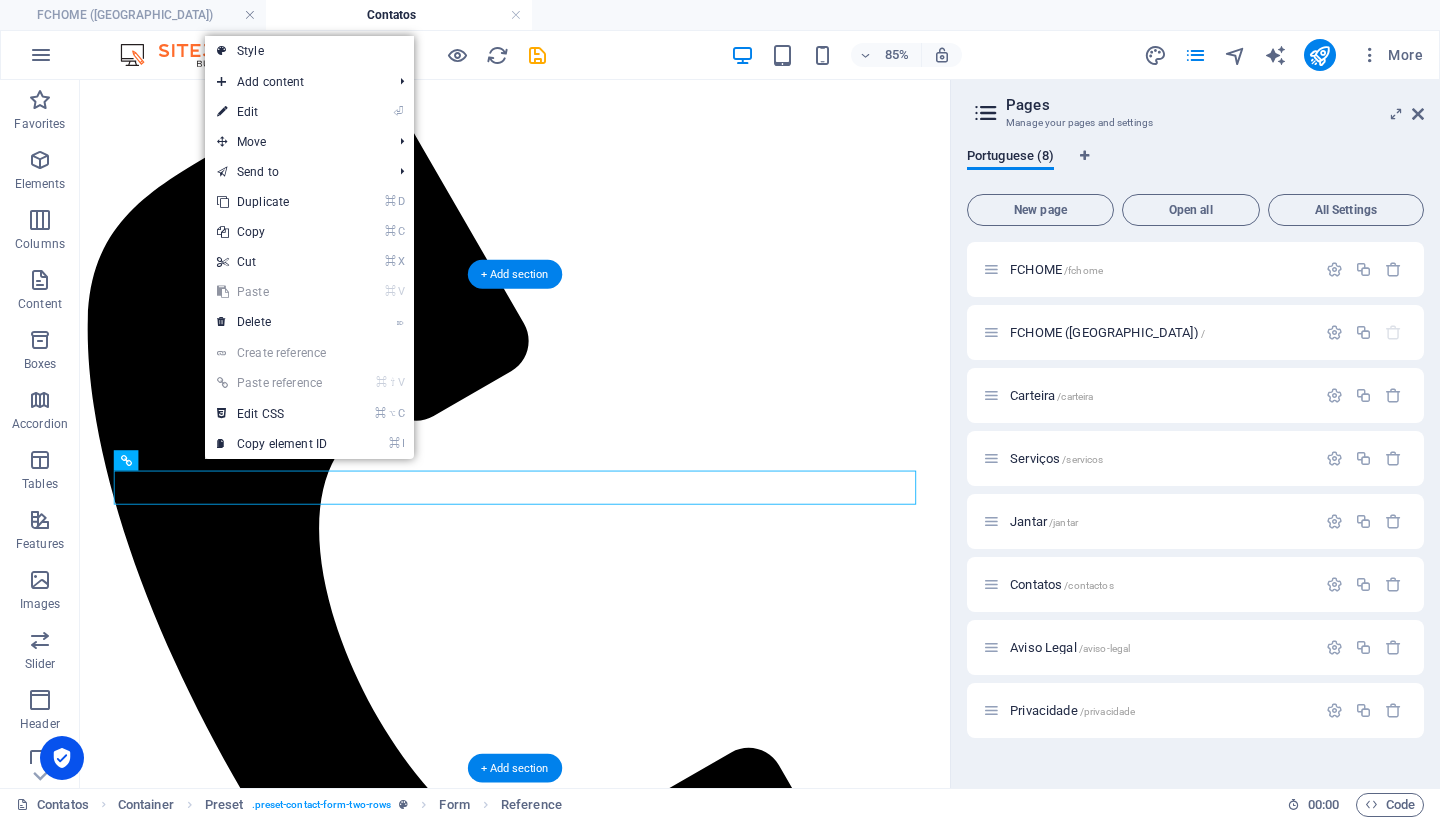 click 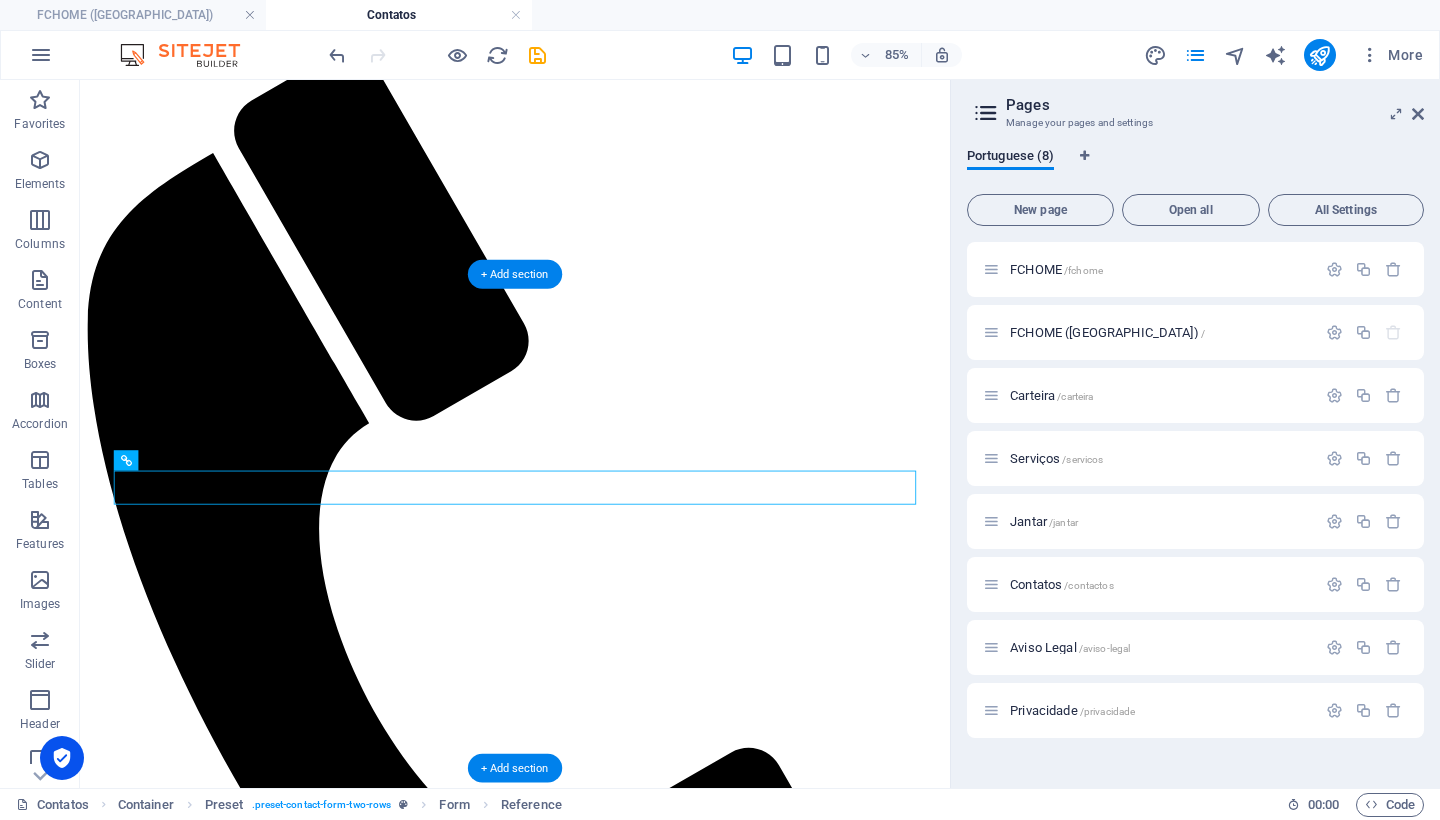 click 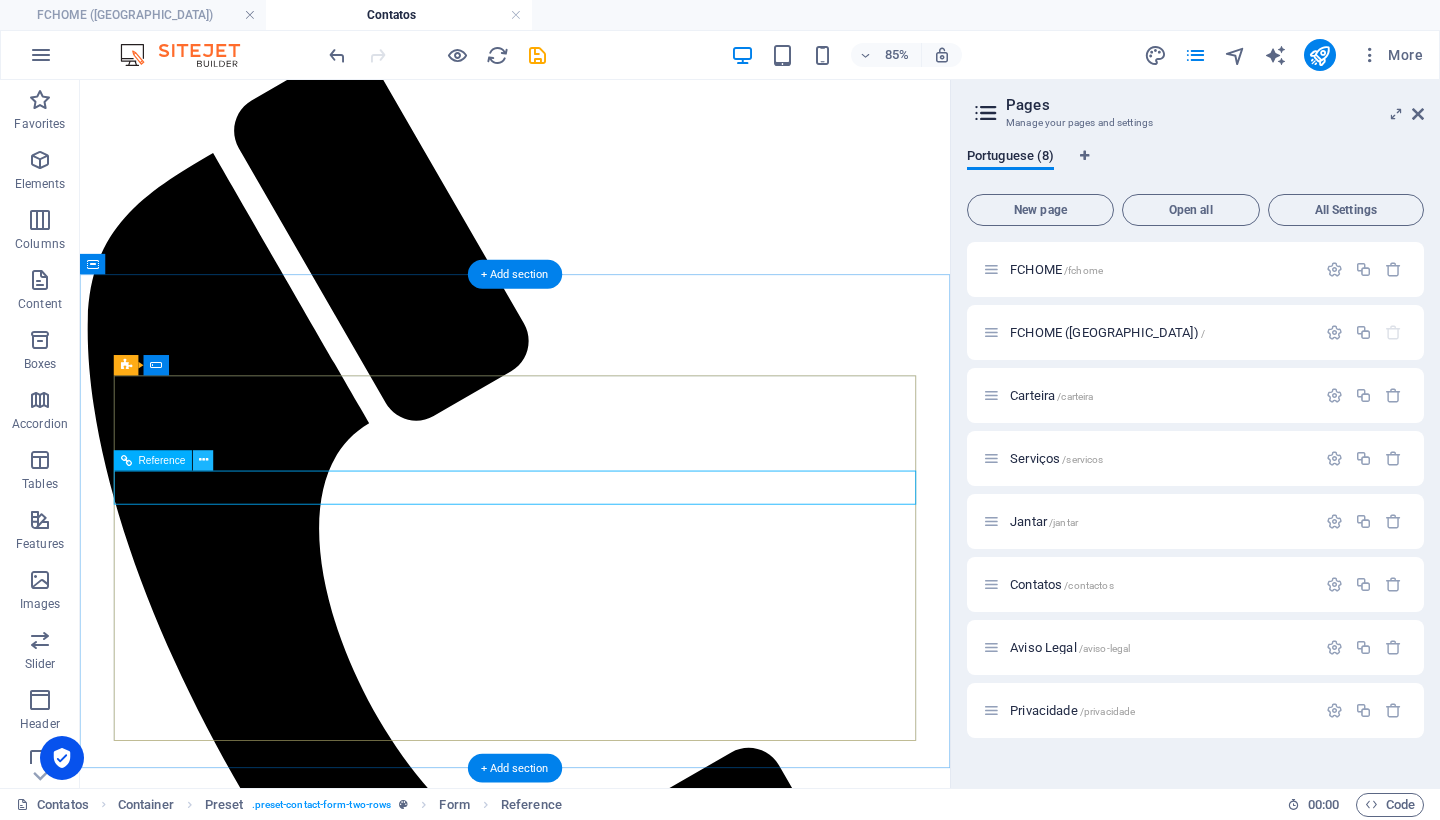 click at bounding box center [203, 460] 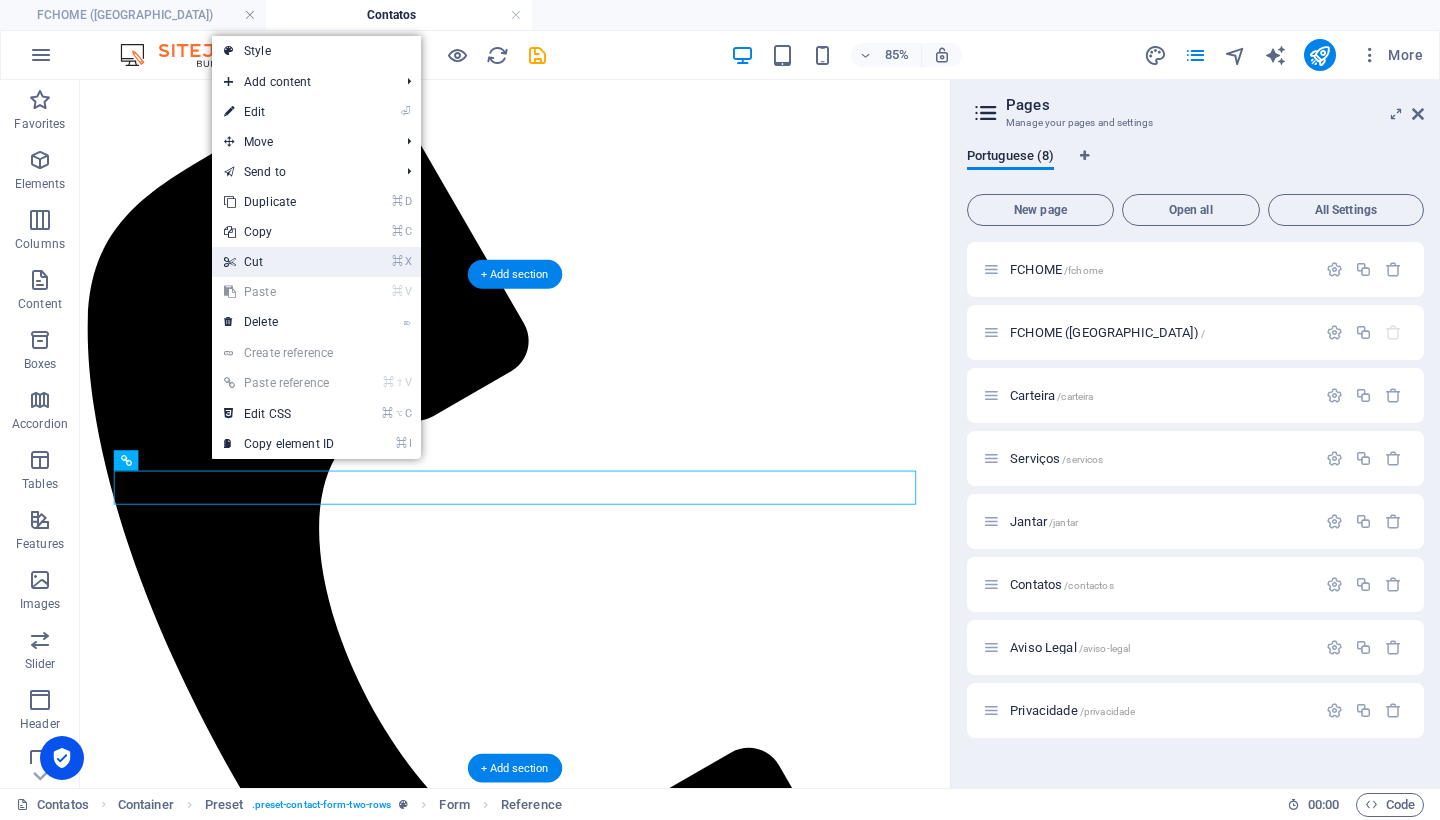 click on "⌘ X  Cut" at bounding box center [279, 262] 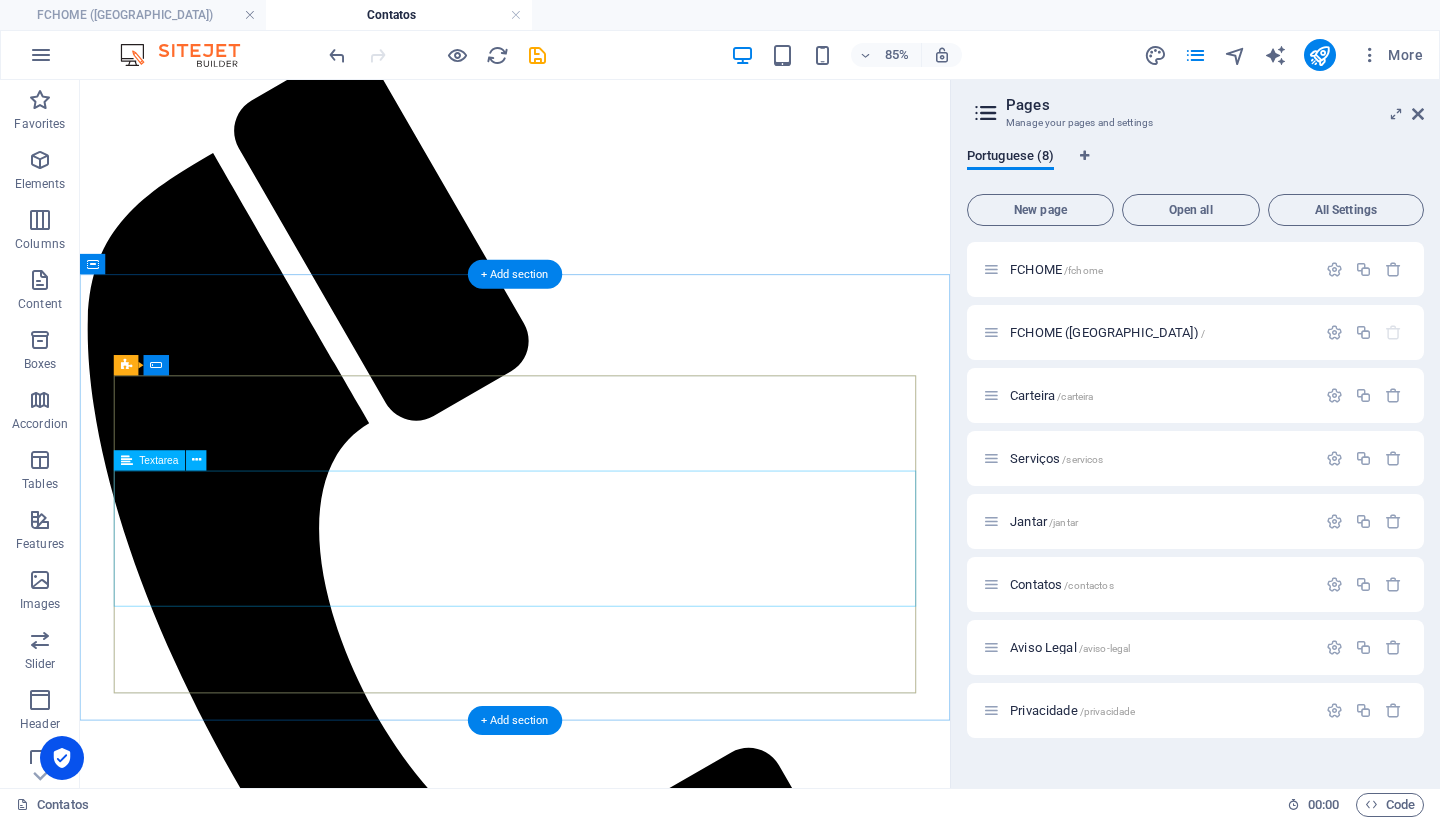 click 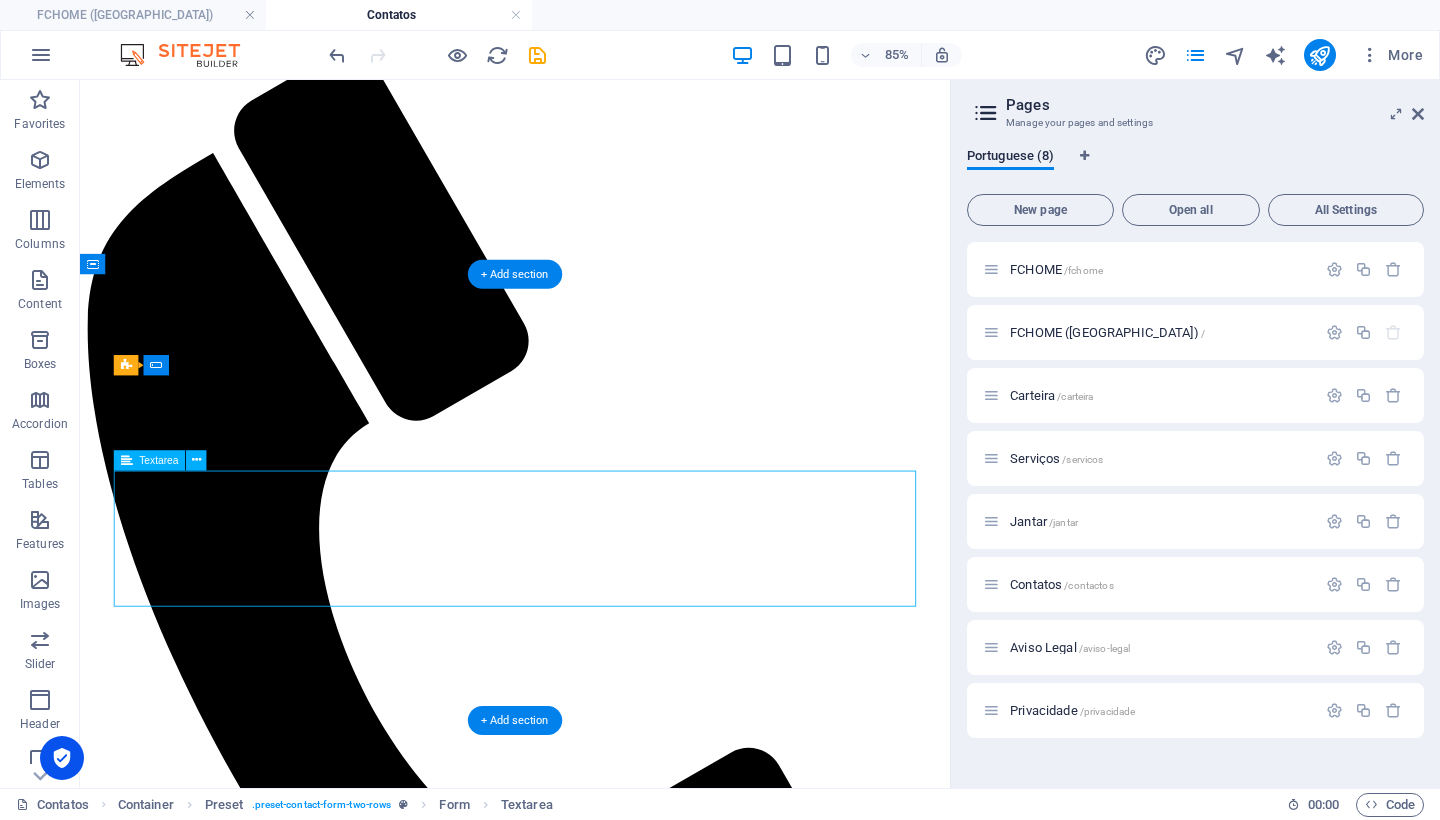 click 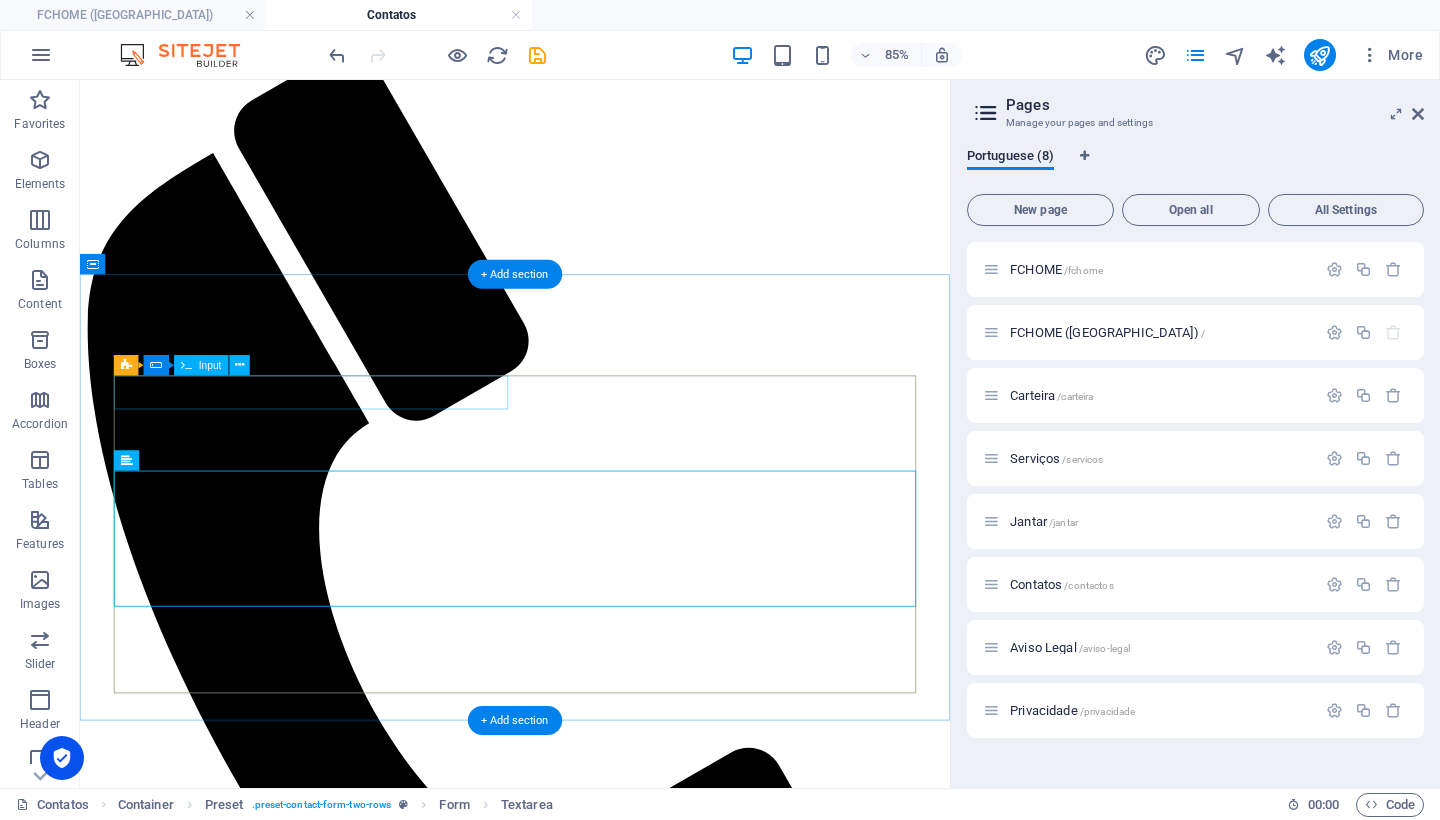 click on "NOME" 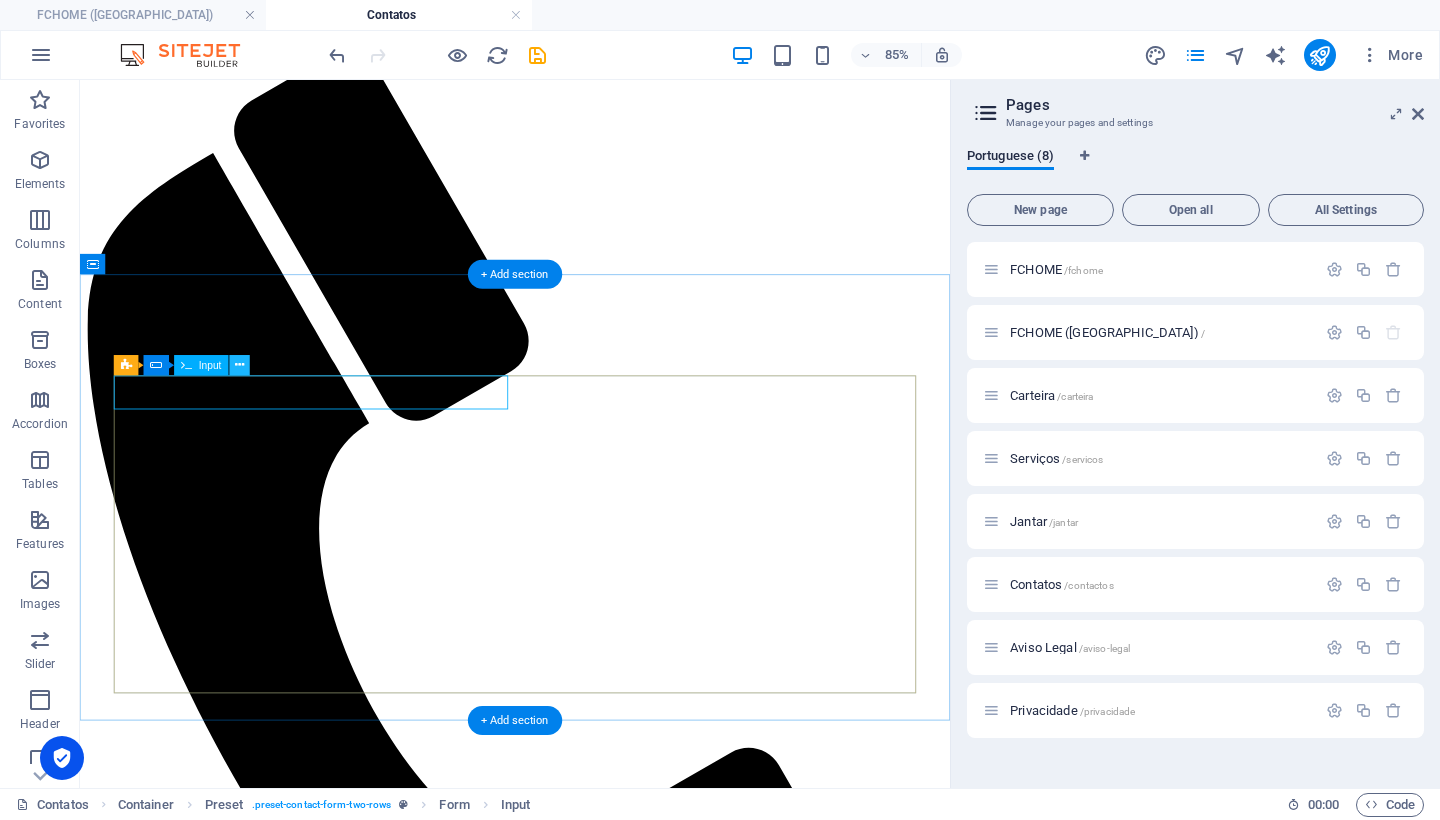 click at bounding box center (239, 365) 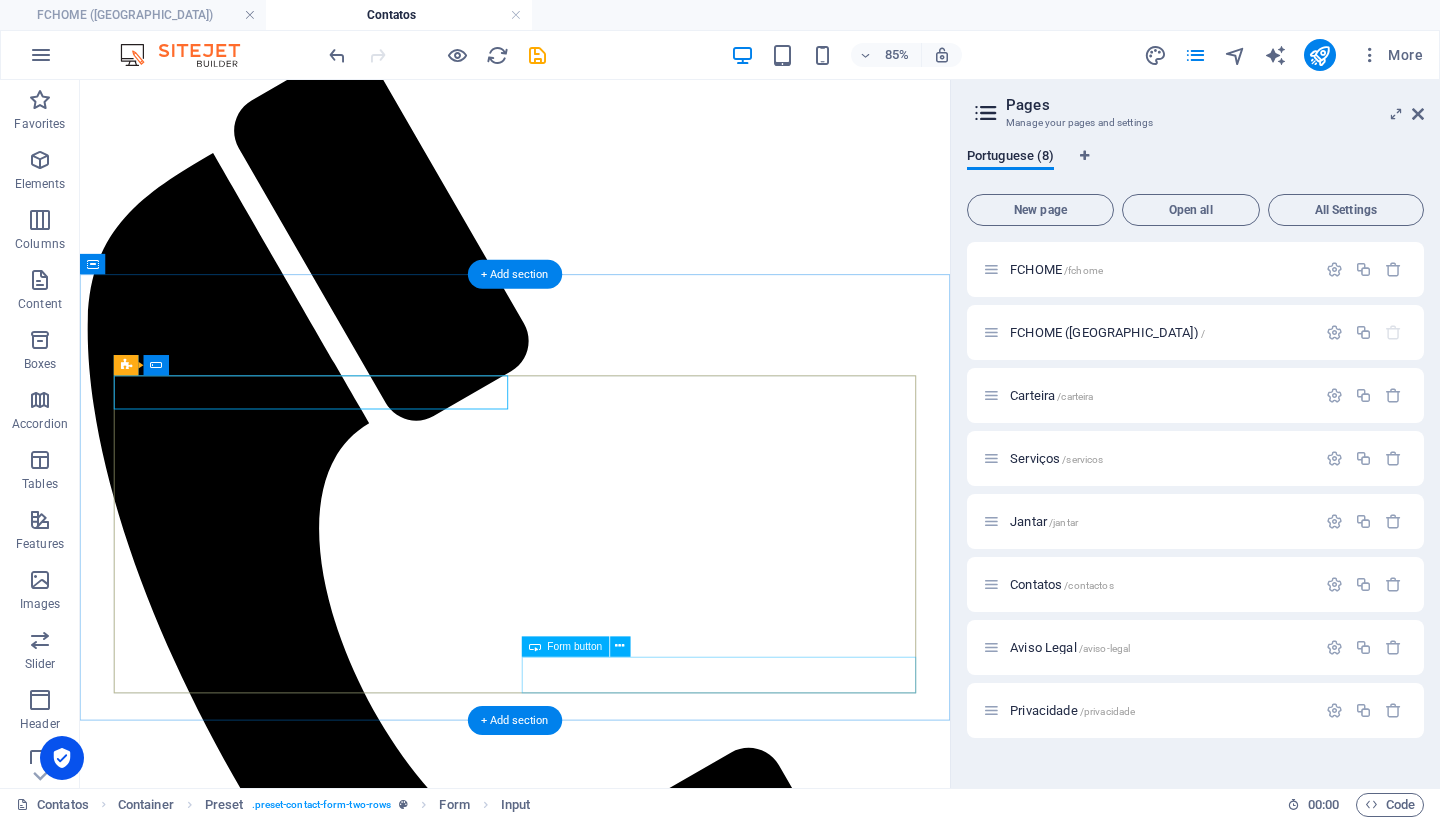 click on "ENVIAR" 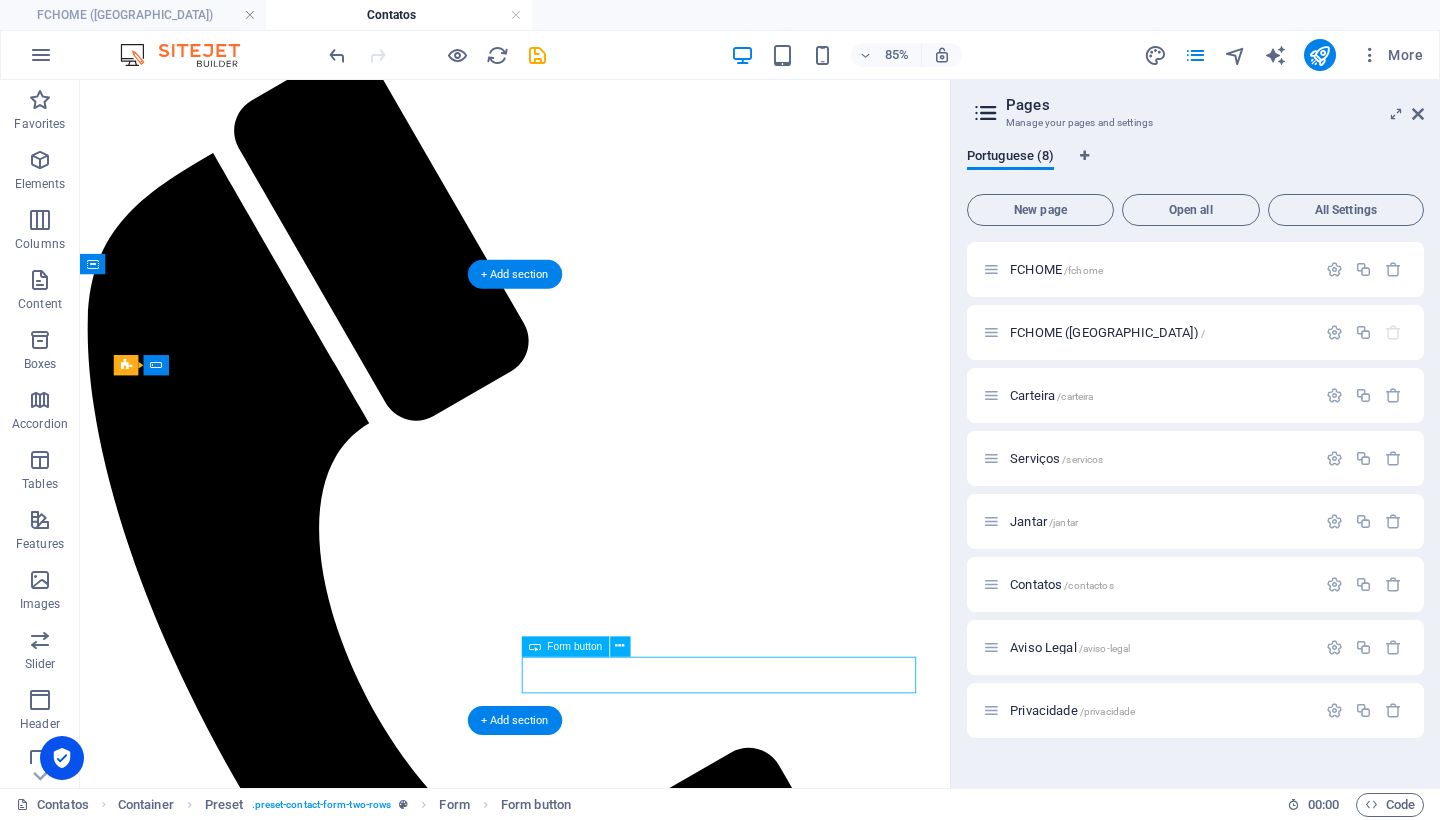 click on "ENVIAR" 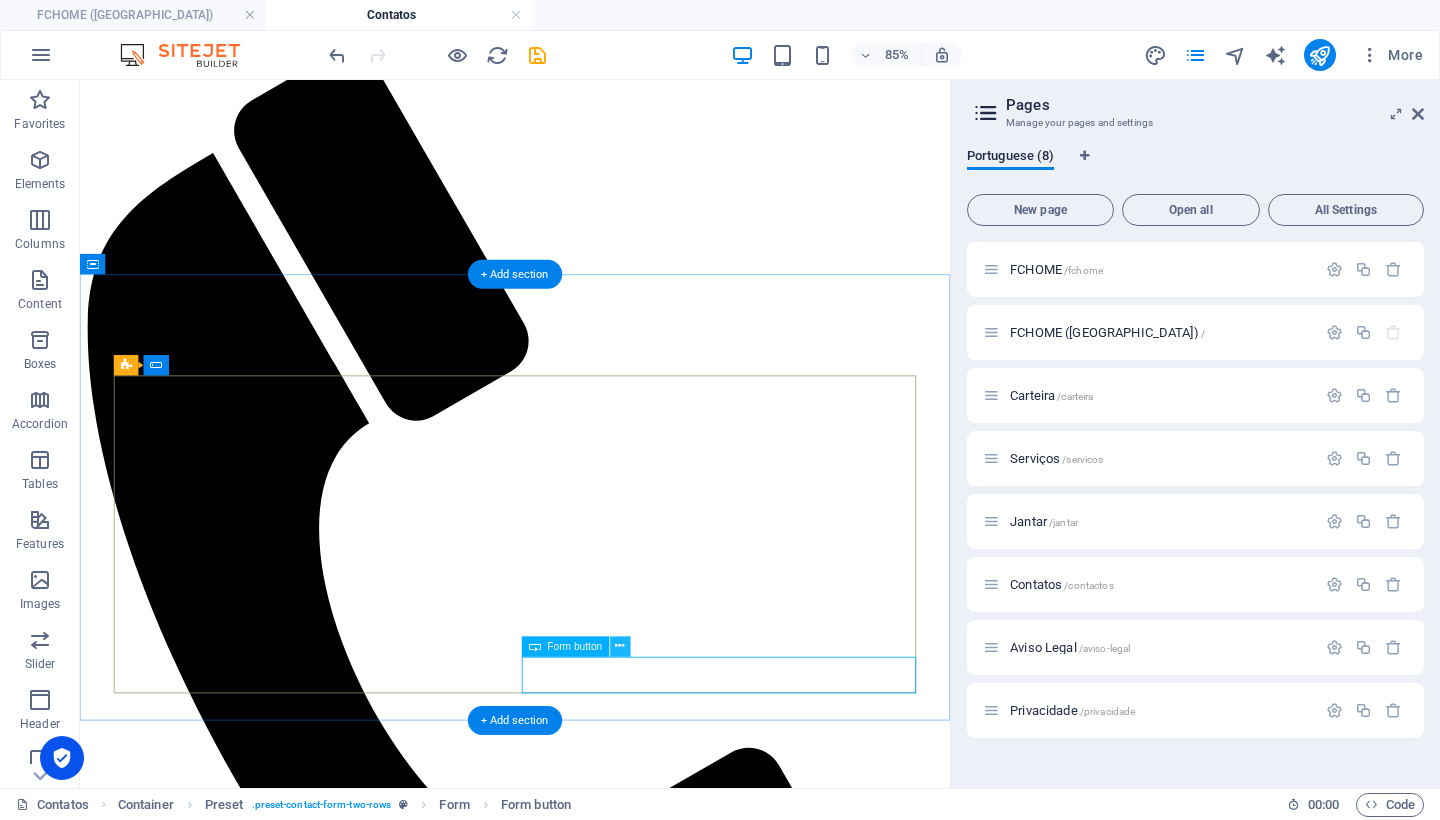 click at bounding box center (620, 646) 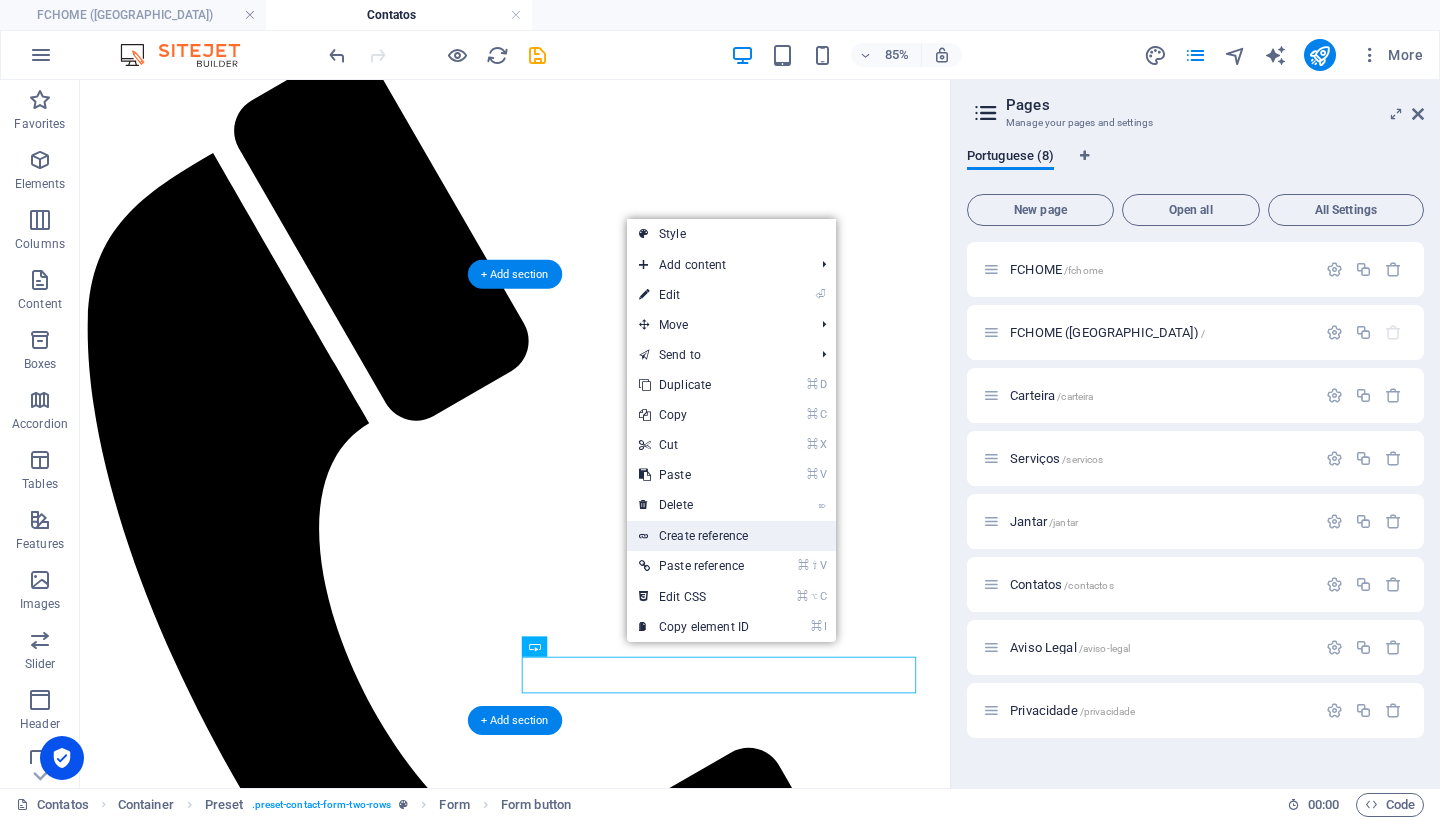 click on "Create reference" at bounding box center [731, 536] 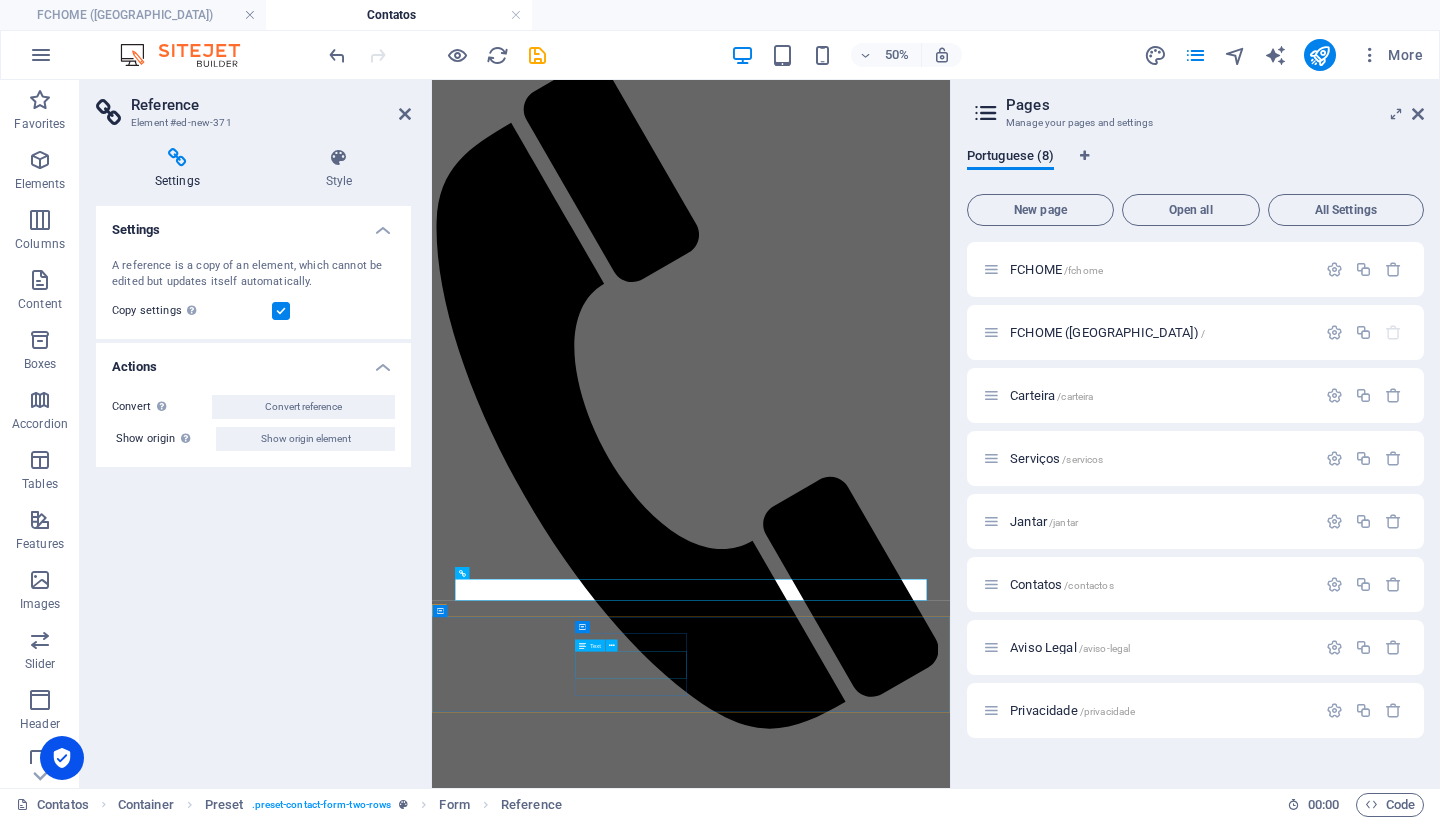 scroll, scrollTop: 187, scrollLeft: 0, axis: vertical 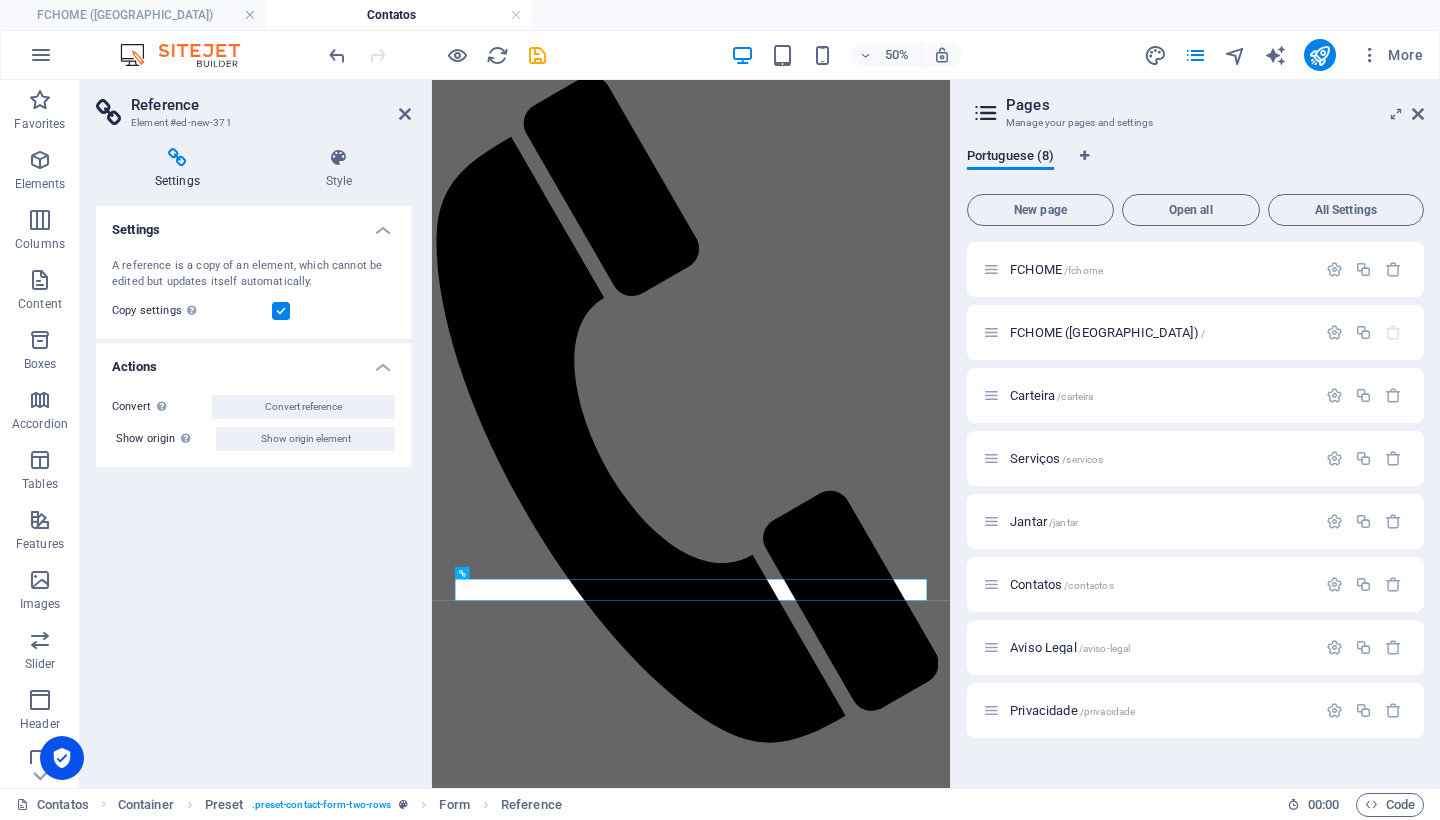 click on "Settings Style Settings A reference is a copy of an element, which cannot be edited but updates itself automatically.  Copy settings Use the same settings (flex, animation, position, style) as for the reference target element Actions Convert Convert the reference into a separate element. All subsequent changes made won't affect the initially referenced element. Convert reference Show origin Jump to the referenced element. If the referenced element is on another page, it will be opened in a new tab. Show origin element Preset Element Layout How this element expands within the layout (Flexbox). Size Default auto px % 1/1 1/2 1/3 1/4 1/5 1/6 1/7 1/8 1/9 1/10 Grow Shrink Order Container layout Visible Visible Opacity 100 % Overflow Spacing Margin Default auto px % rem vw vh Custom Custom auto px % rem vw vh auto px % rem vw vh auto px % rem vw vh auto px % rem vw vh Padding Default px rem % vh vw Custom Custom px rem % vh vw px rem % vh vw px rem % vh vw px rem % vh vw Border Style              - Width 1" at bounding box center [253, 460] 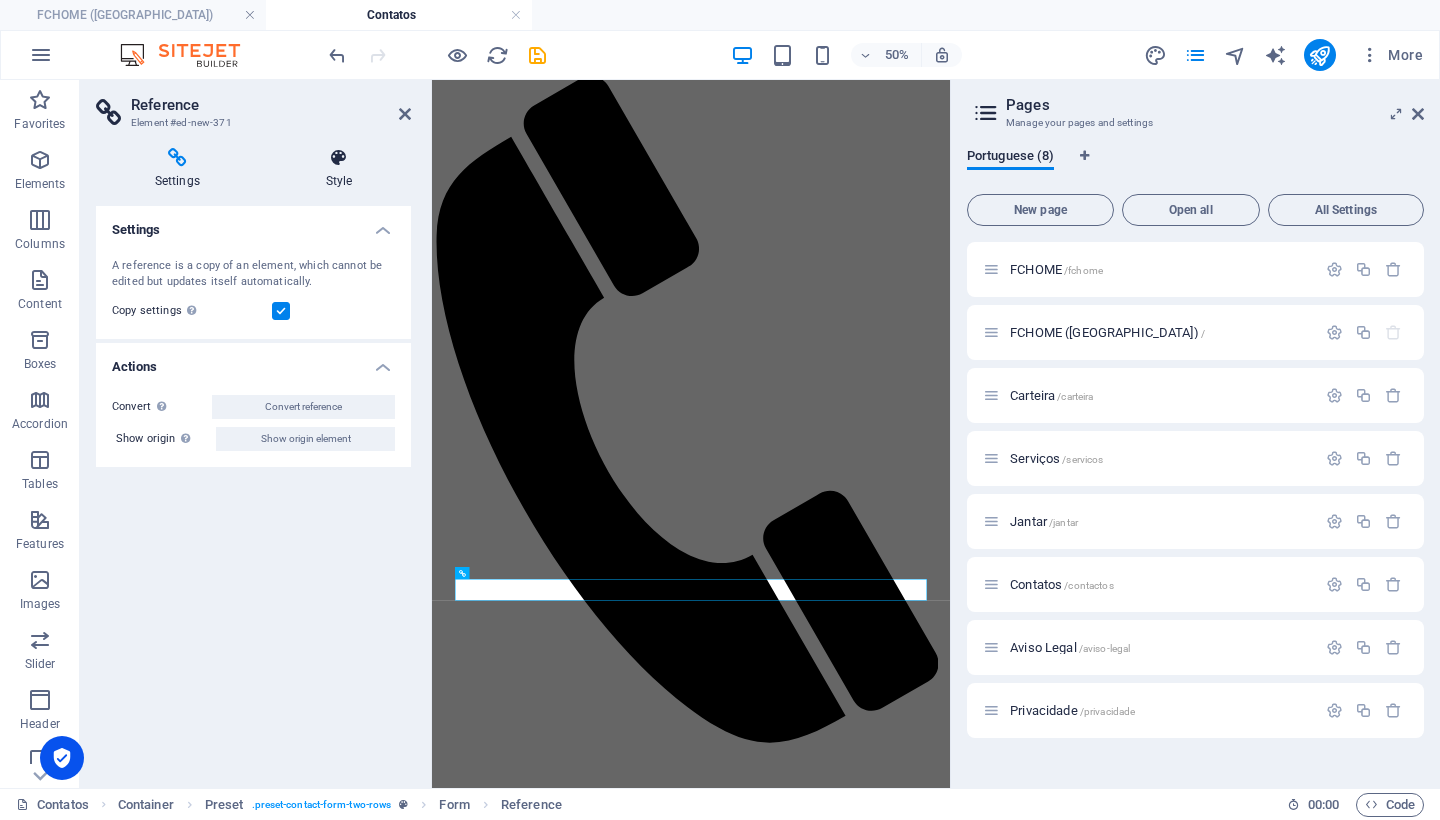 click at bounding box center (339, 158) 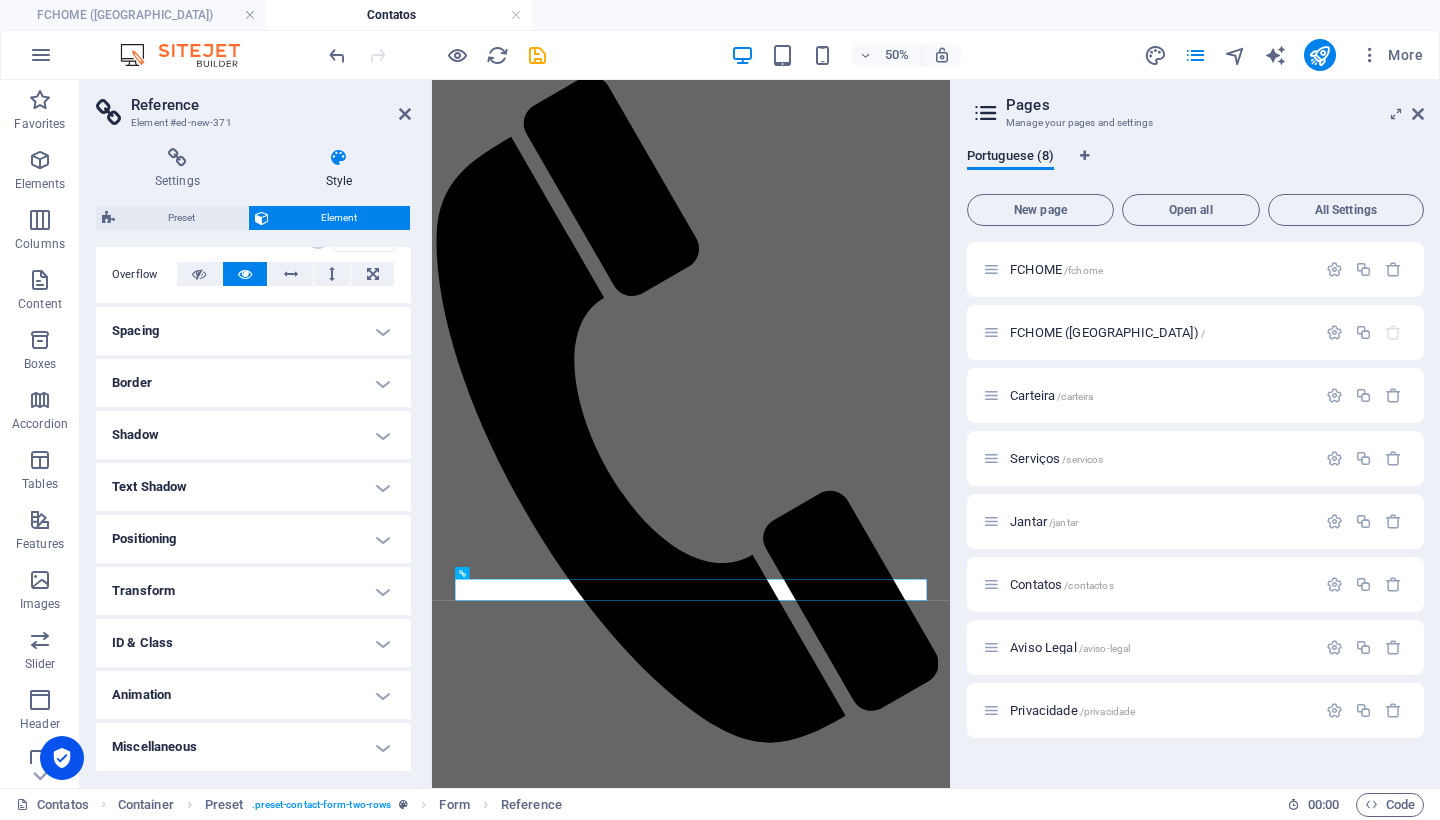 scroll, scrollTop: 319, scrollLeft: 0, axis: vertical 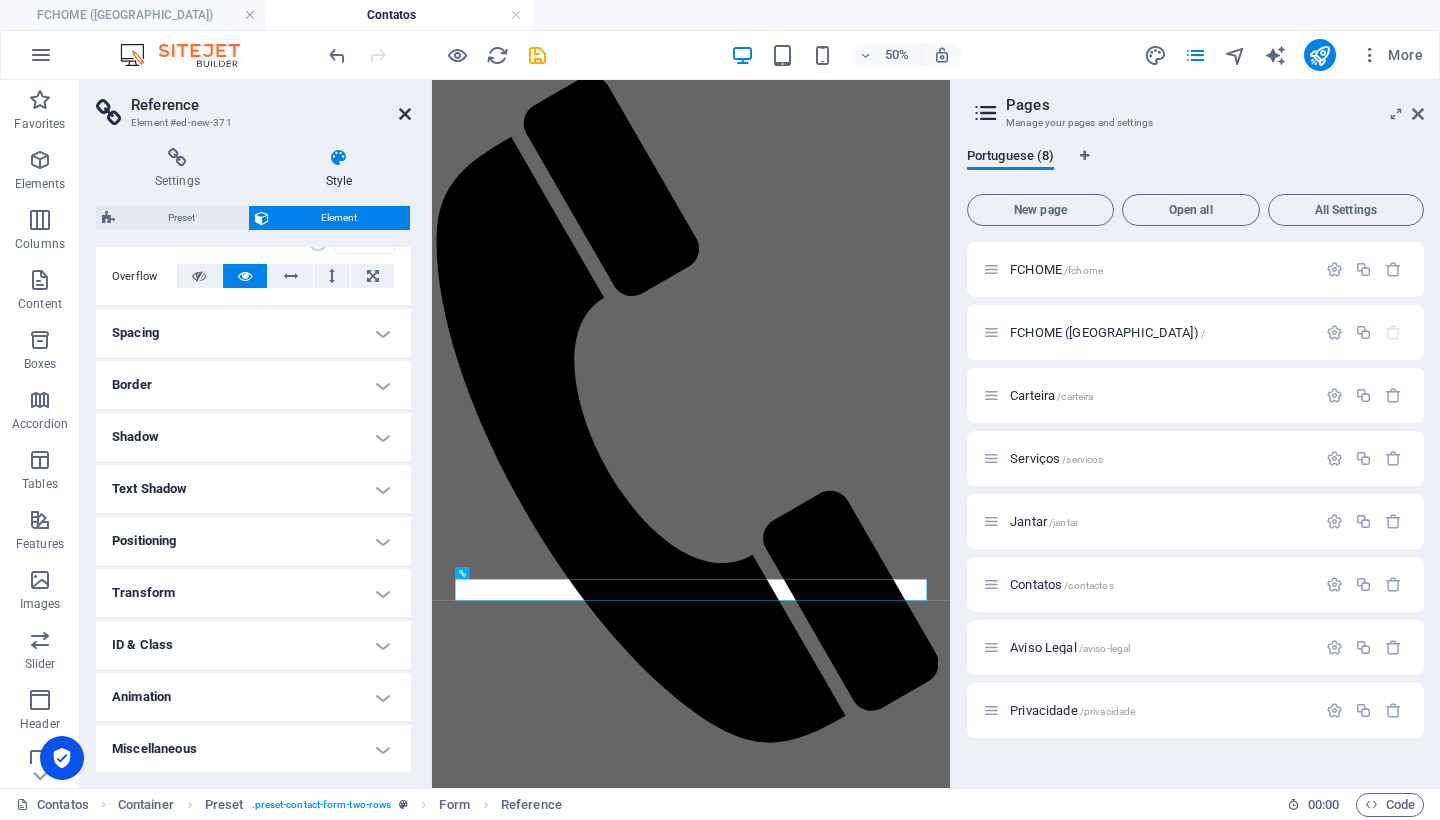 click at bounding box center (405, 114) 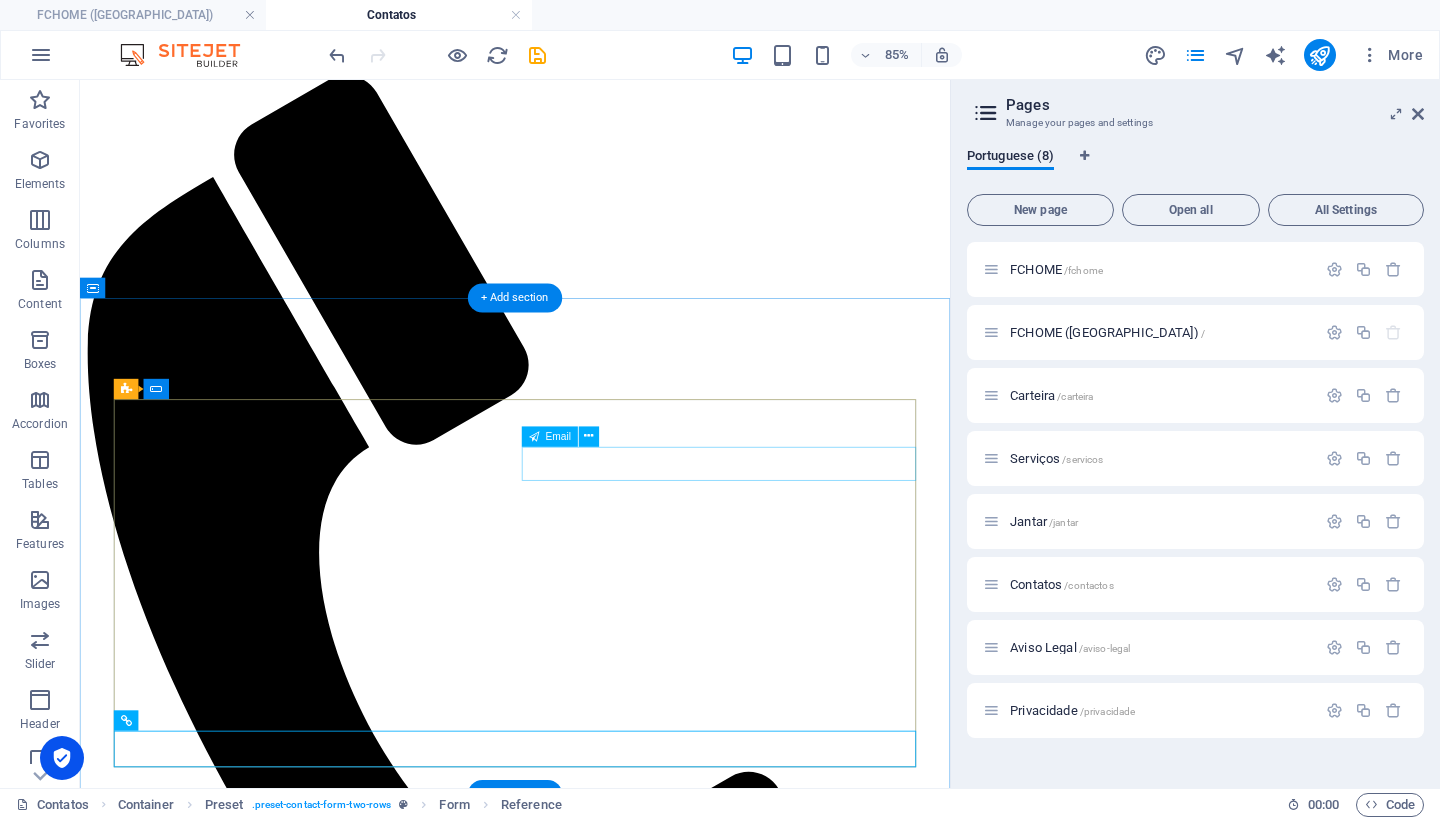 click 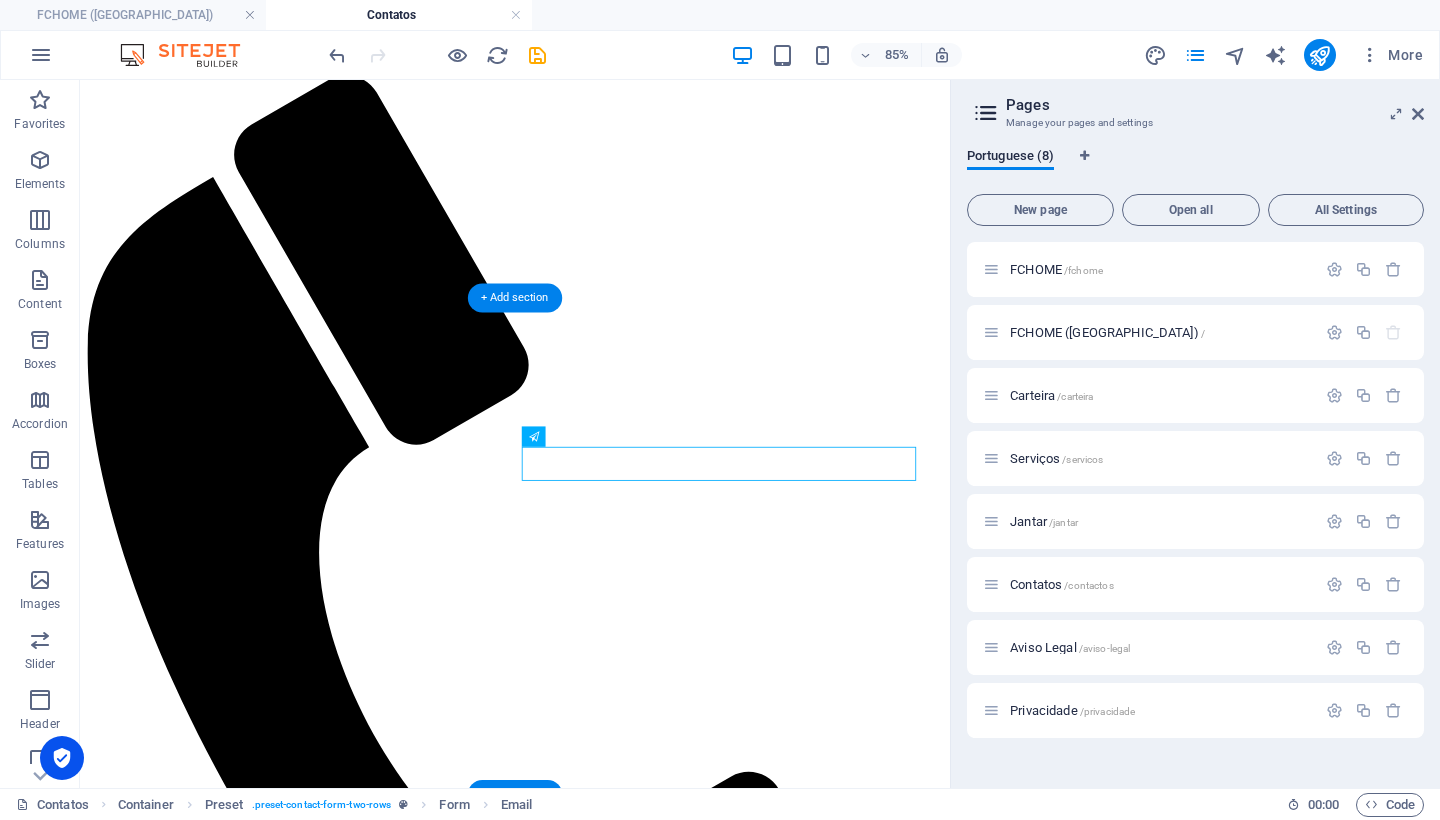 click 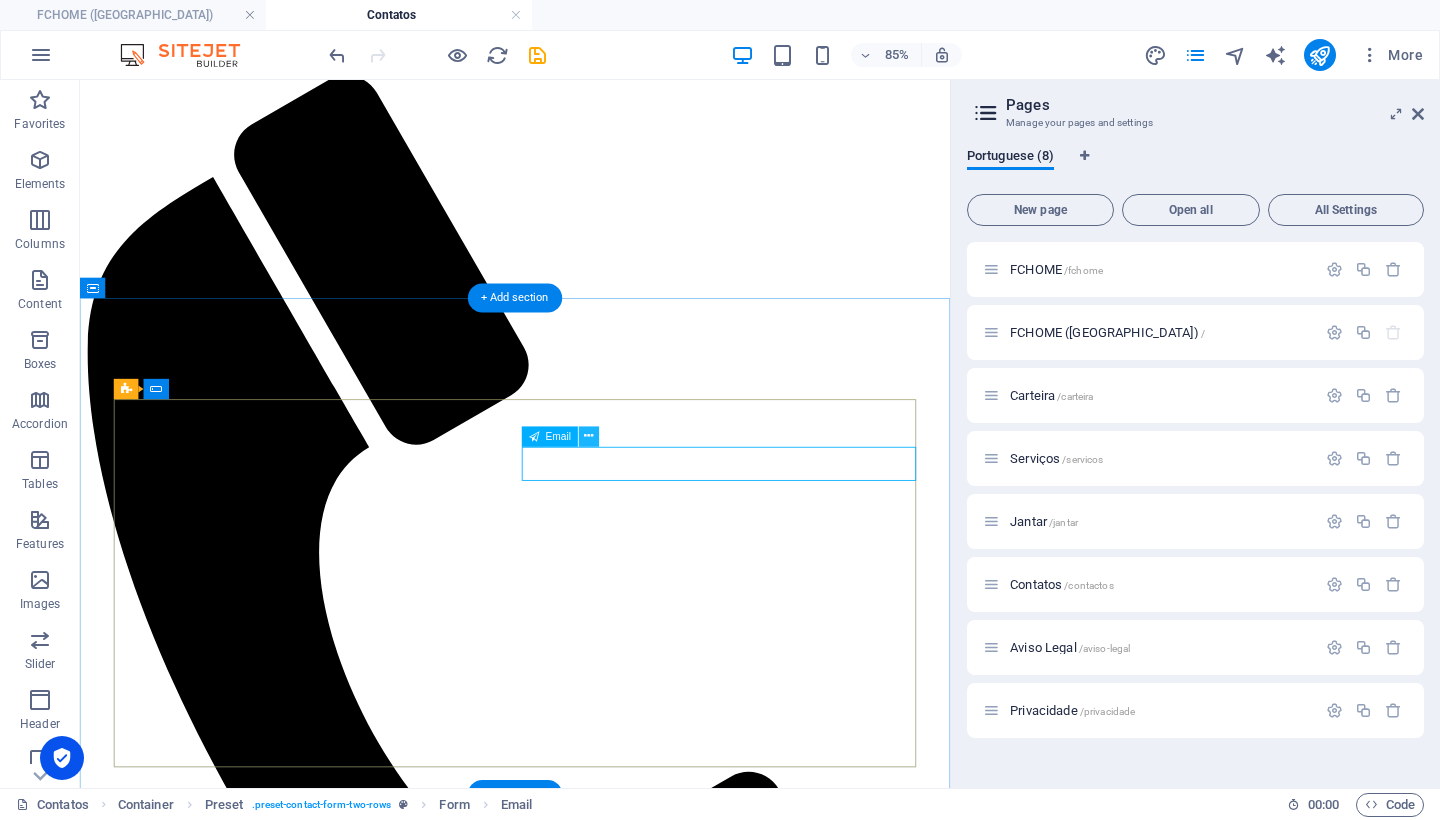click at bounding box center [589, 436] 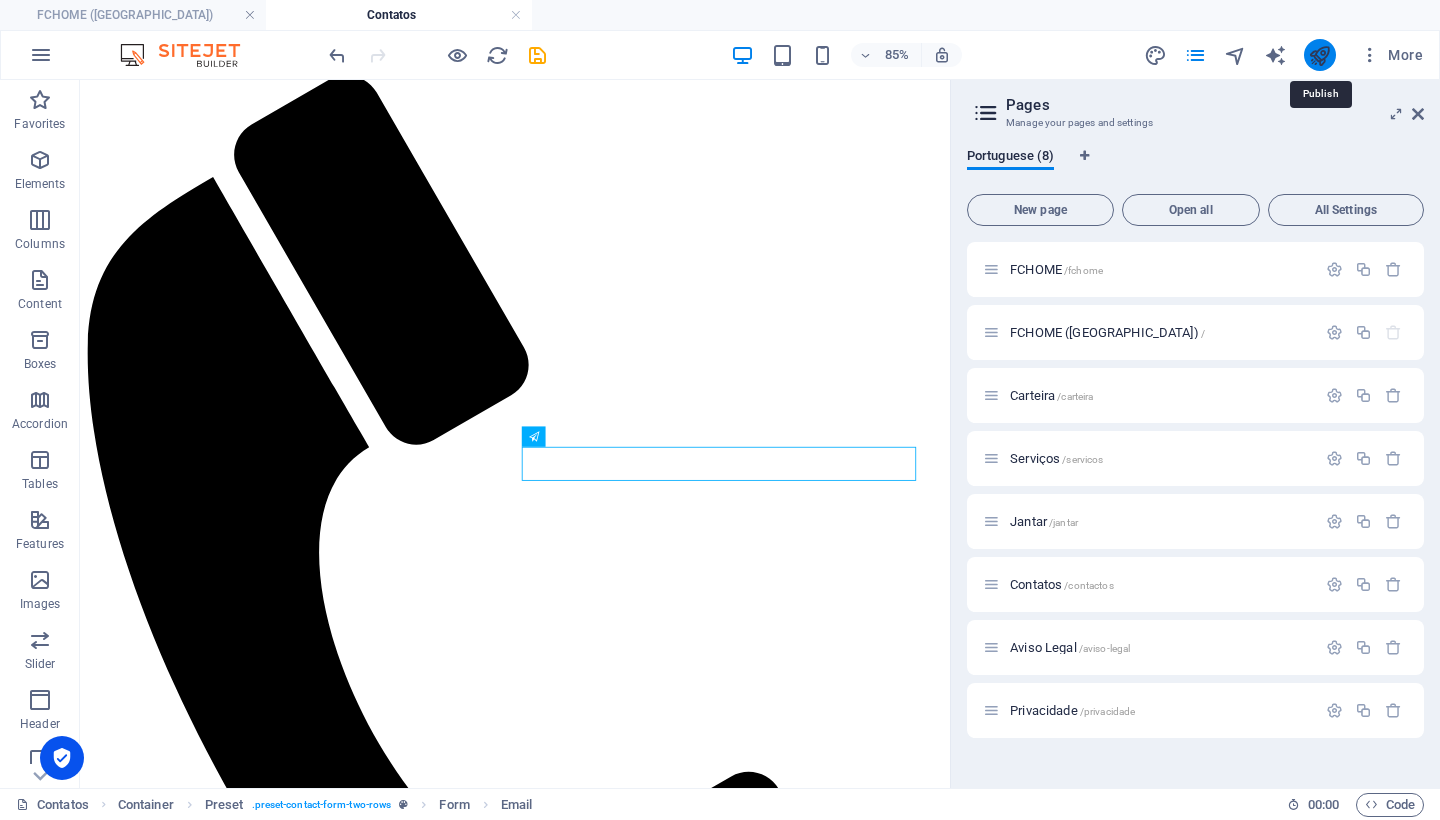 click at bounding box center (1319, 55) 